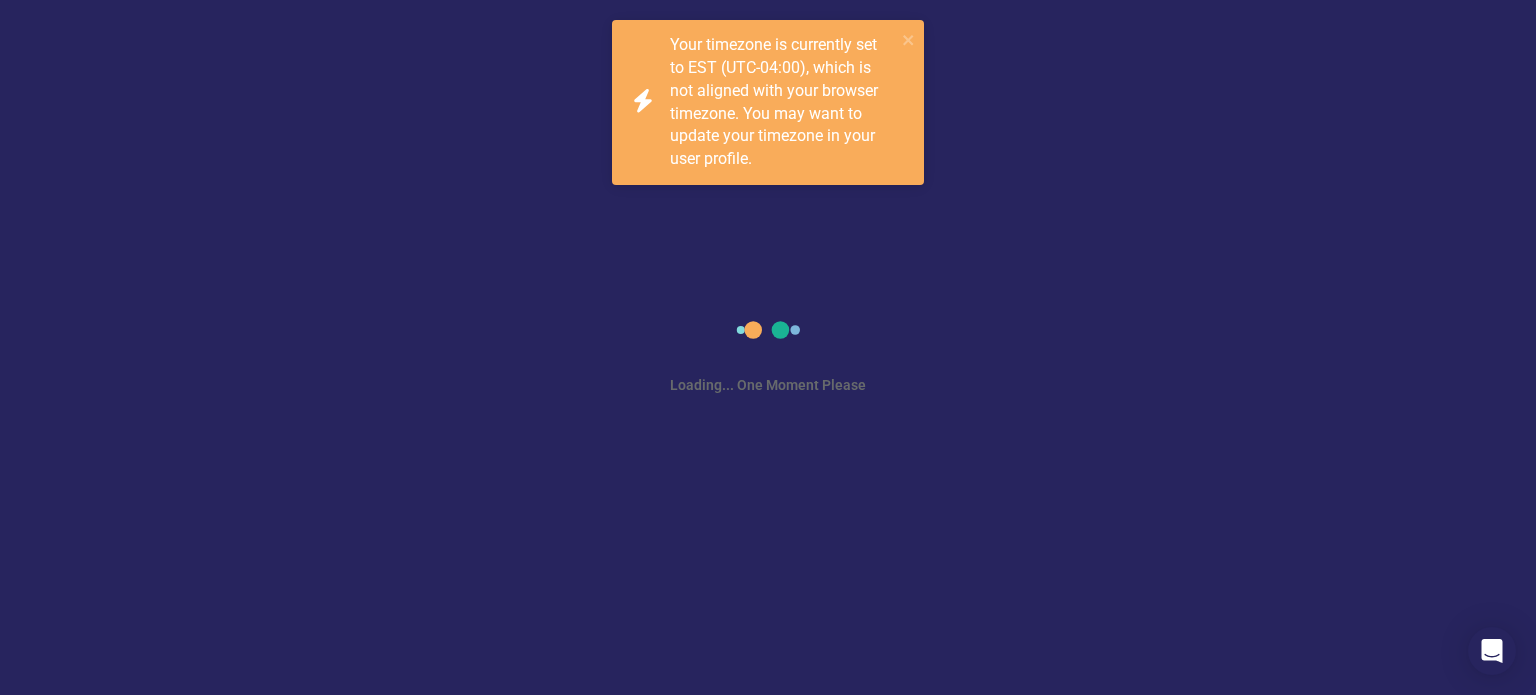 scroll, scrollTop: 0, scrollLeft: 0, axis: both 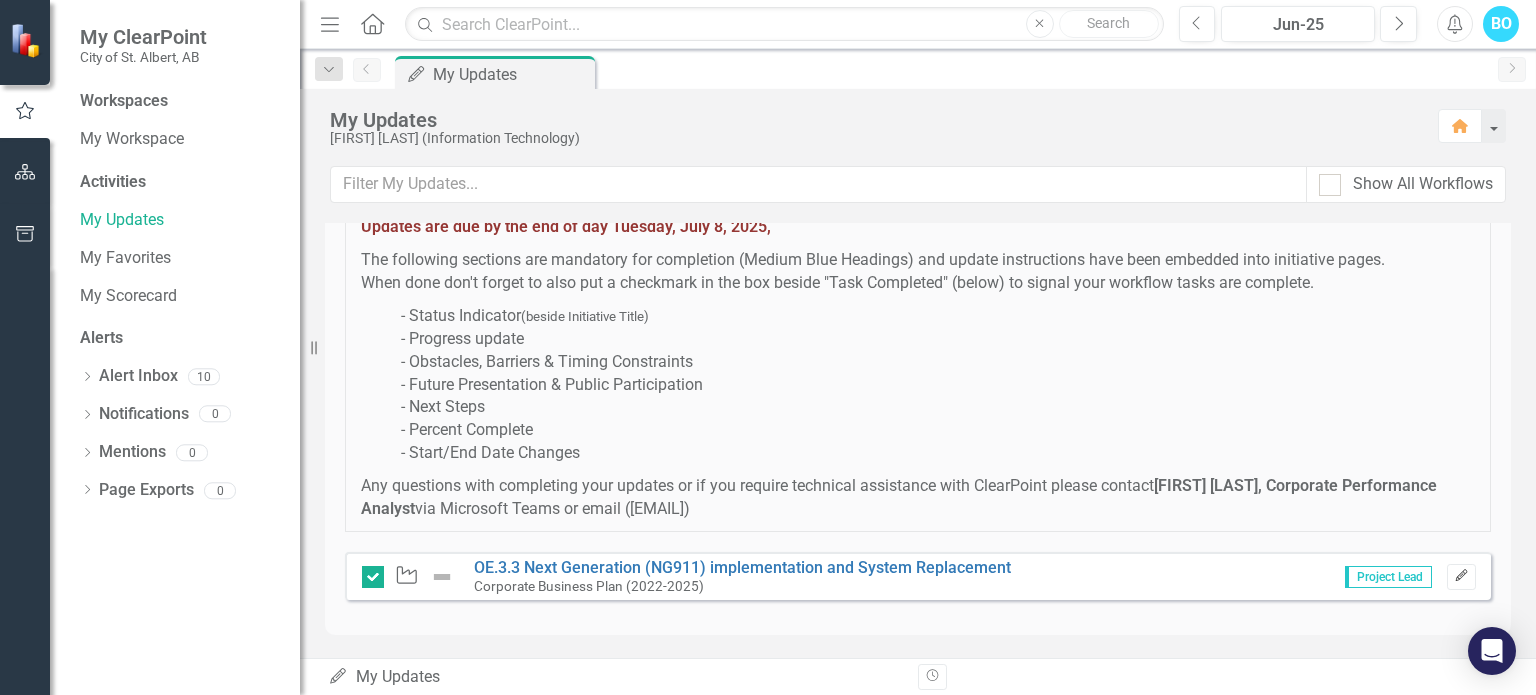 click on "Edit" at bounding box center [1461, 576] 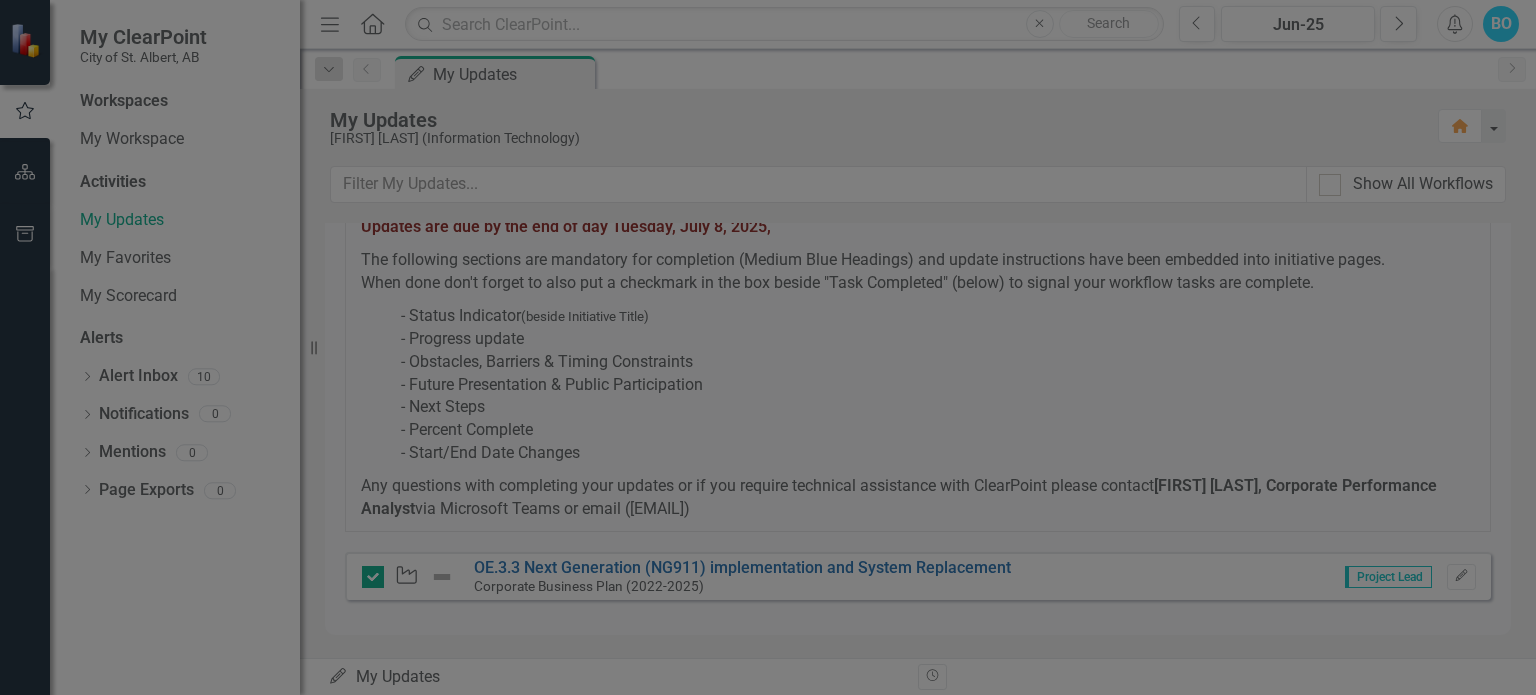 click on "o	RCMP Public Safety Answering Point (PSAP) all systems are installed, testing with Telus and call handling vendor is ongoing.
o	Fire PSAP all systems are installed, testing with Telus and call handling vendor to start in Q3, [YEAR].
o	Fire Computer Aided Dispatch (CAD) & Records Management System (RMS) – RFP to be posted in Q3, [YEAR]." at bounding box center (845, 338) 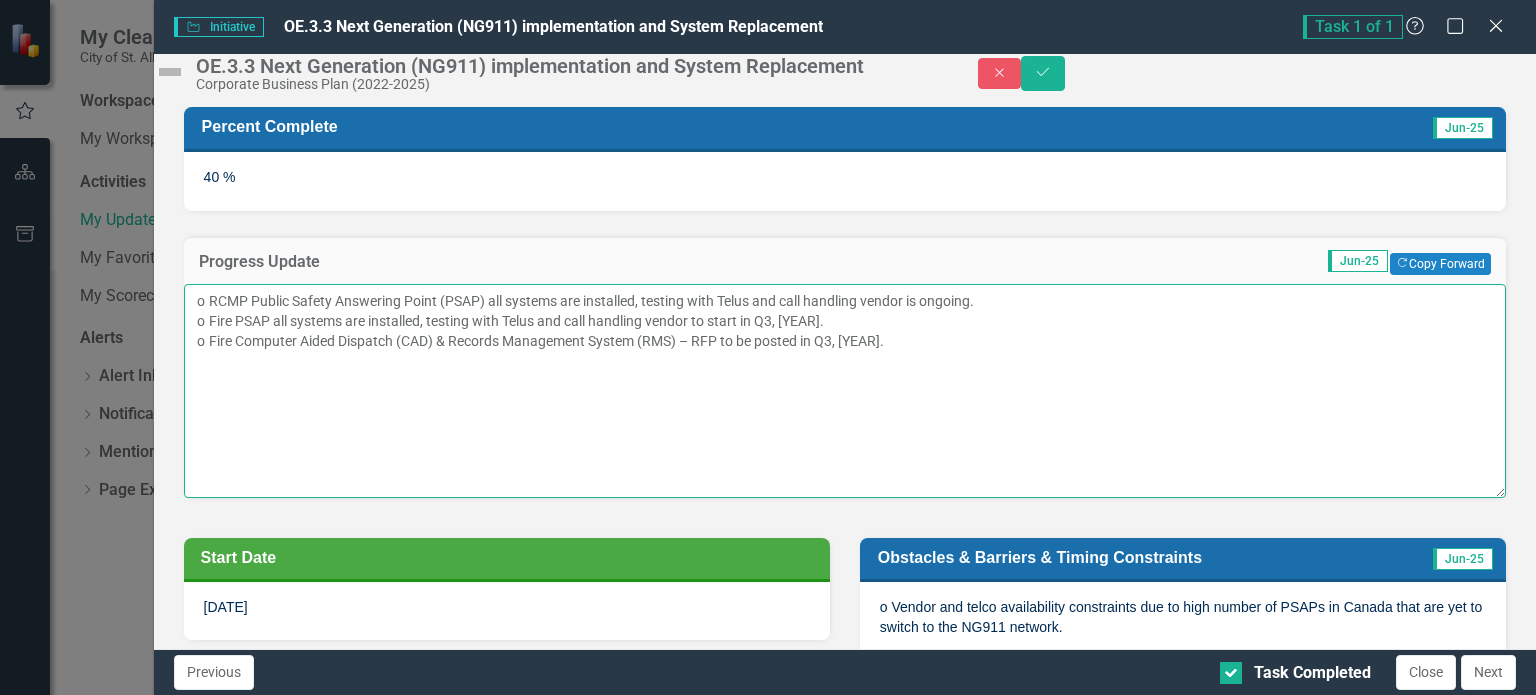 drag, startPoint x: 1006, startPoint y: 385, endPoint x: 212, endPoint y: 341, distance: 795.2182 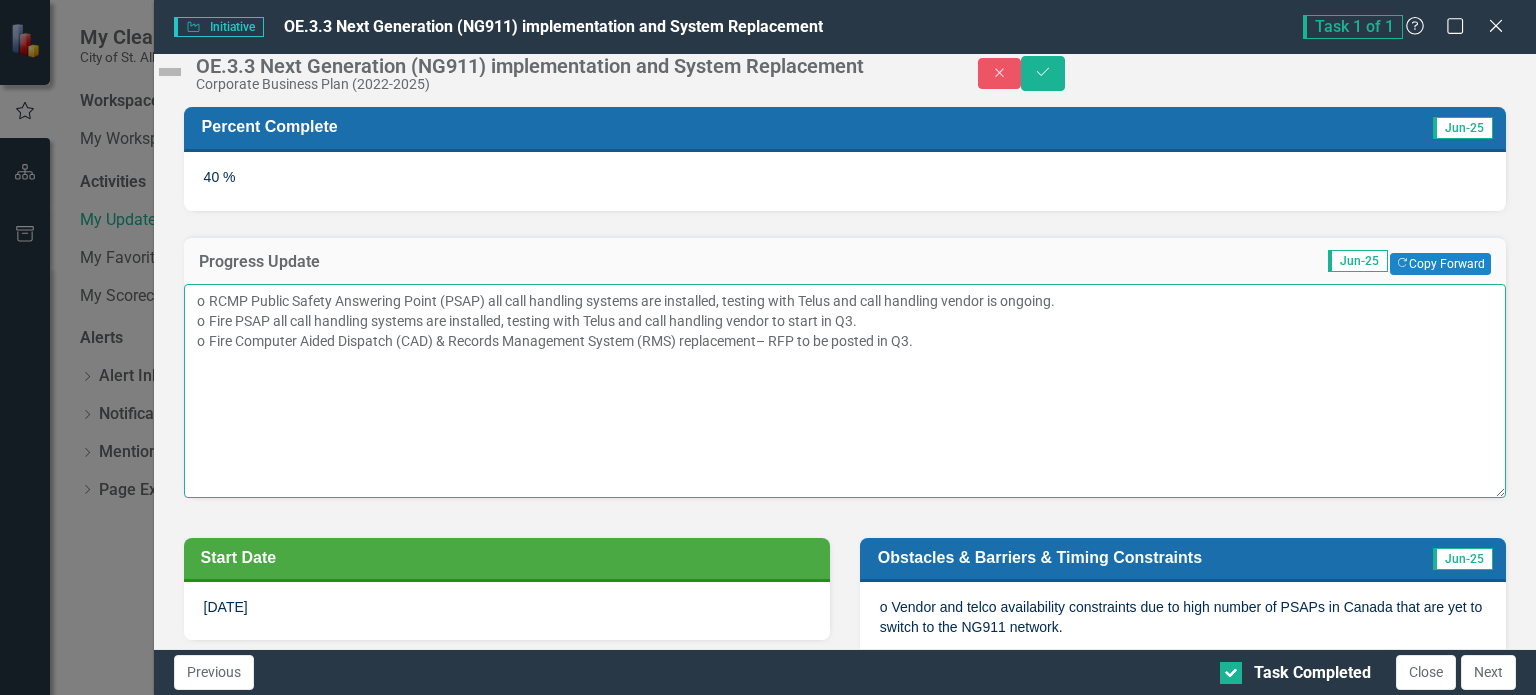 type on "o	RCMP Public Safety Answering Point (PSAP) all call handling systems are installed, testing with Telus and call handling vendor is ongoing.
o	Fire PSAP all call handling systems are installed, testing with Telus and call handling vendor to start in Q3.
o	Fire Computer Aided Dispatch (CAD) & Records Management System (RMS) replacement– RFP to be posted in Q3." 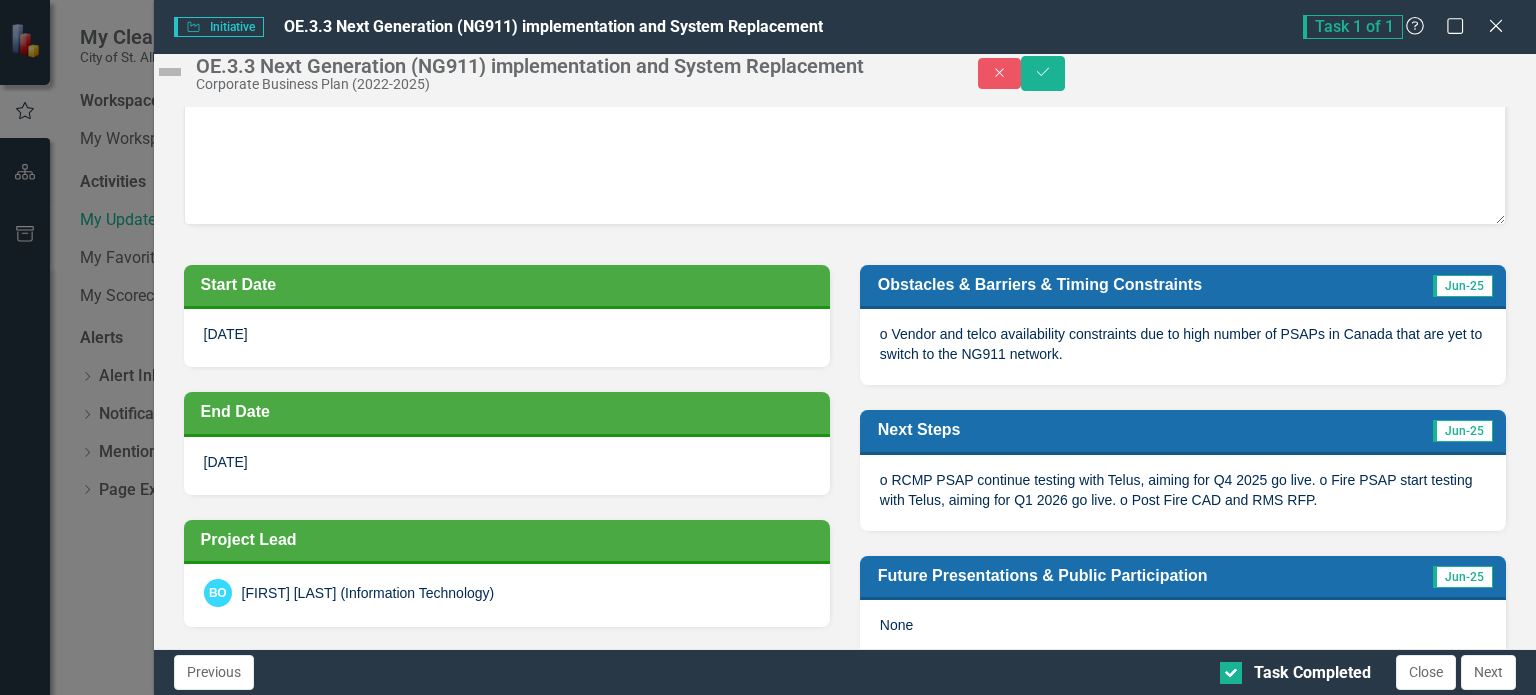 scroll, scrollTop: 284, scrollLeft: 0, axis: vertical 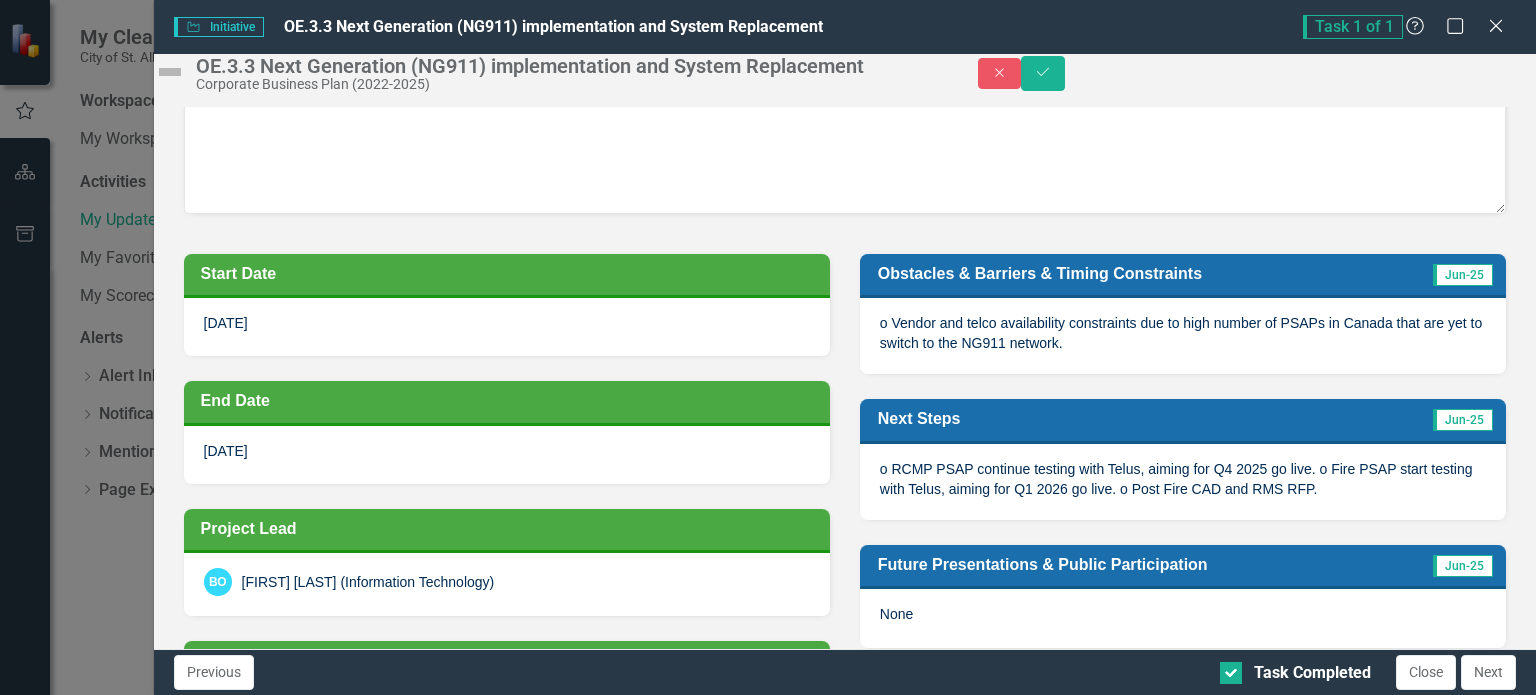 click on "o	Vendor and telco availability constraints due to high number of PSAPs in Canada that are yet to switch to the NG911 network." at bounding box center (1183, 335) 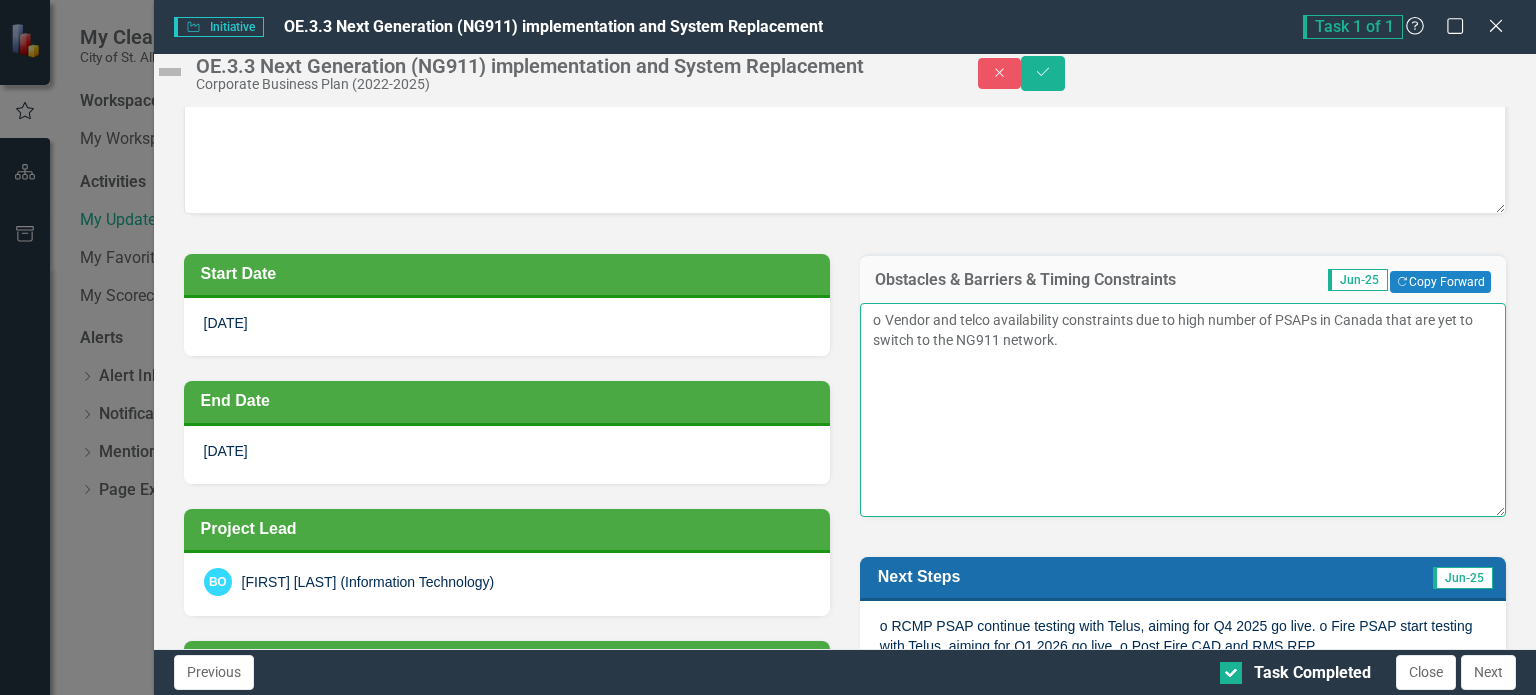 click on "o	Vendor and telco availability constraints due to high number of PSAPs in Canada that are yet to switch to the NG911 network." at bounding box center [1183, 410] 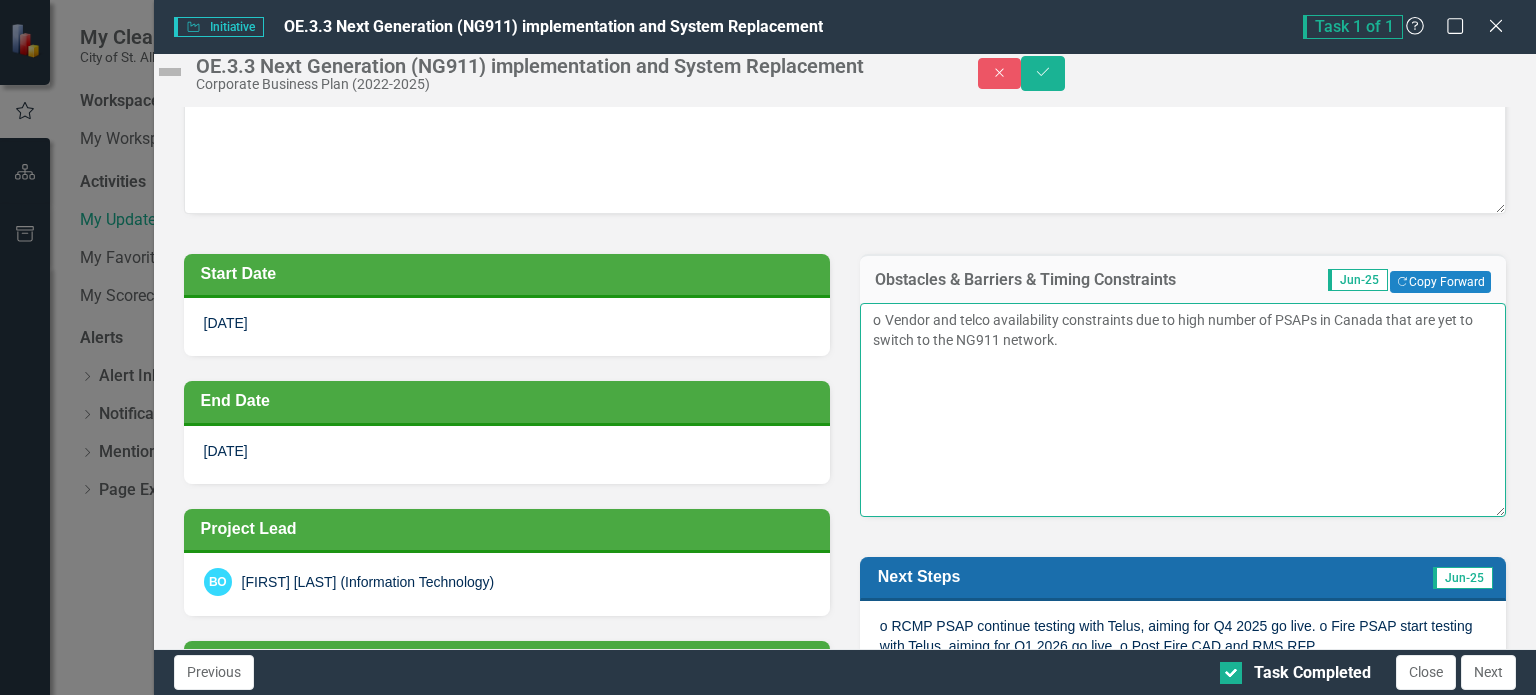 paste on "Experiencing delays arising from vendor and telco availability constraints due to the high number of PSAPs in Canada that are yet to switch to the NG911 network" 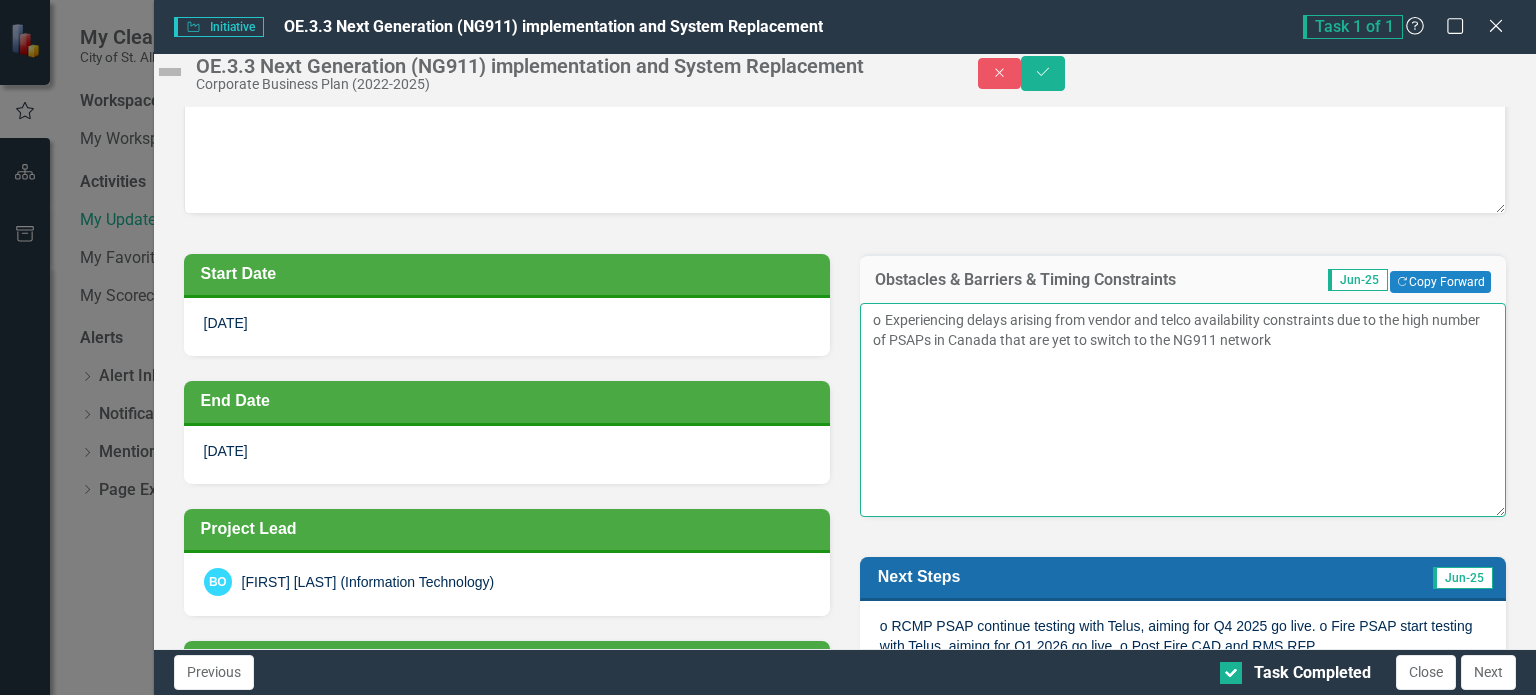 paste on "before the Mar 2027 deadline ." 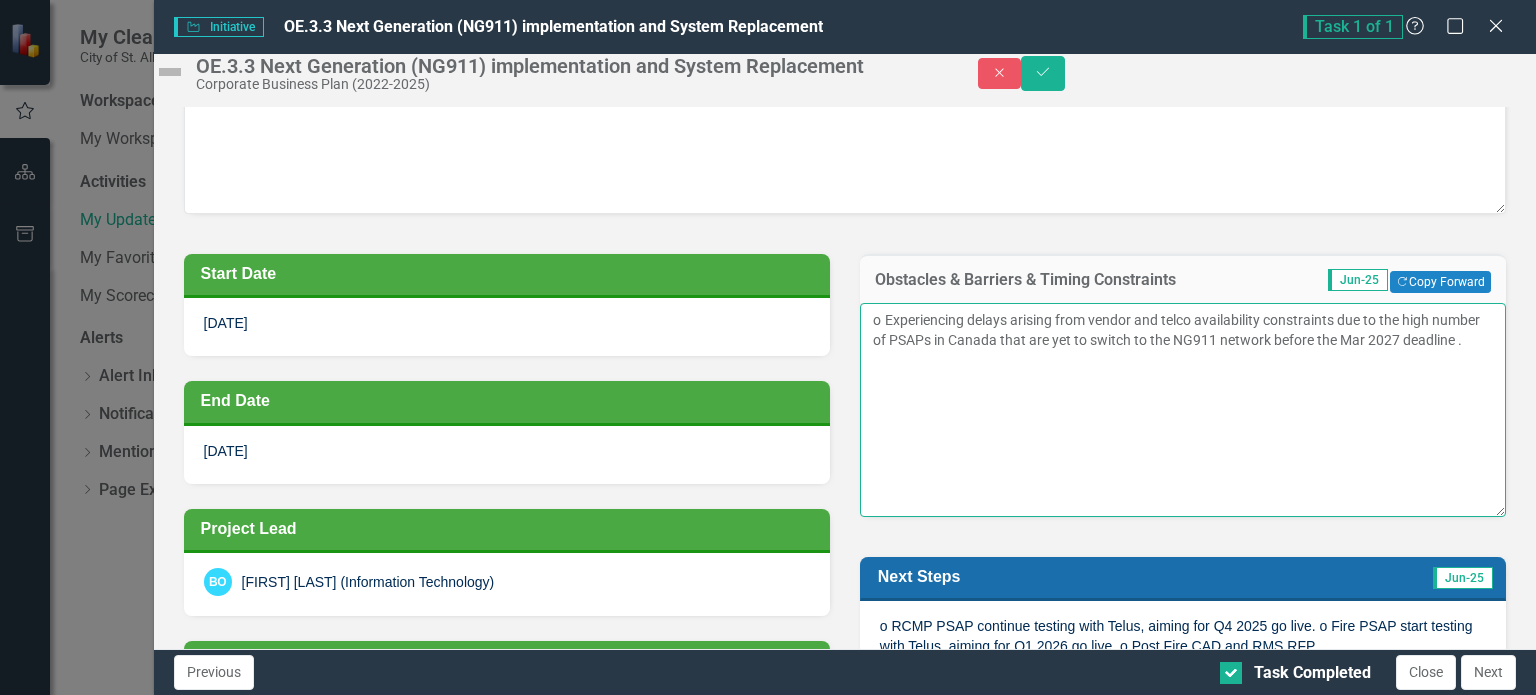 type on "o	Experiencing delays arising from vendor and telco availability constraints due to the high number of PSAPs in Canada that are yet to switch to the NG911 network before the Mar 2027 deadline ." 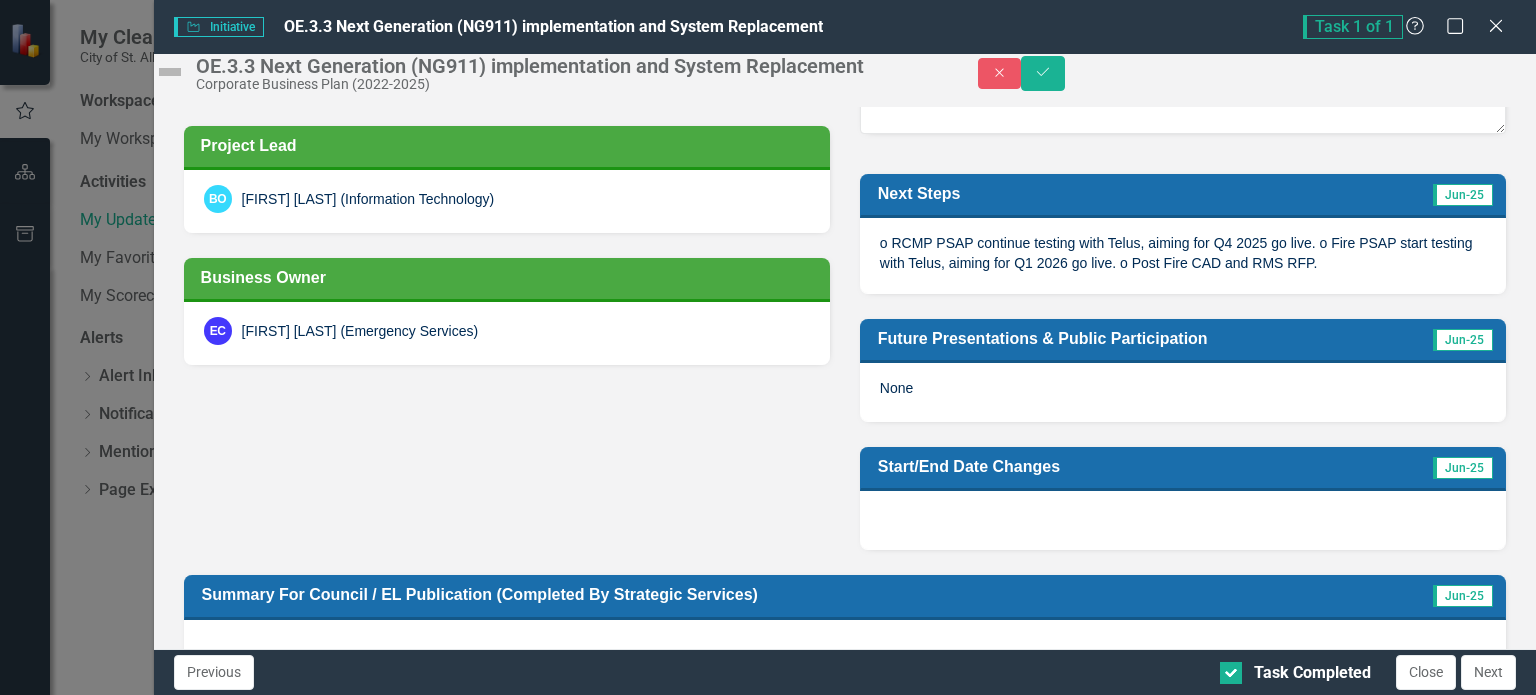 scroll, scrollTop: 677, scrollLeft: 0, axis: vertical 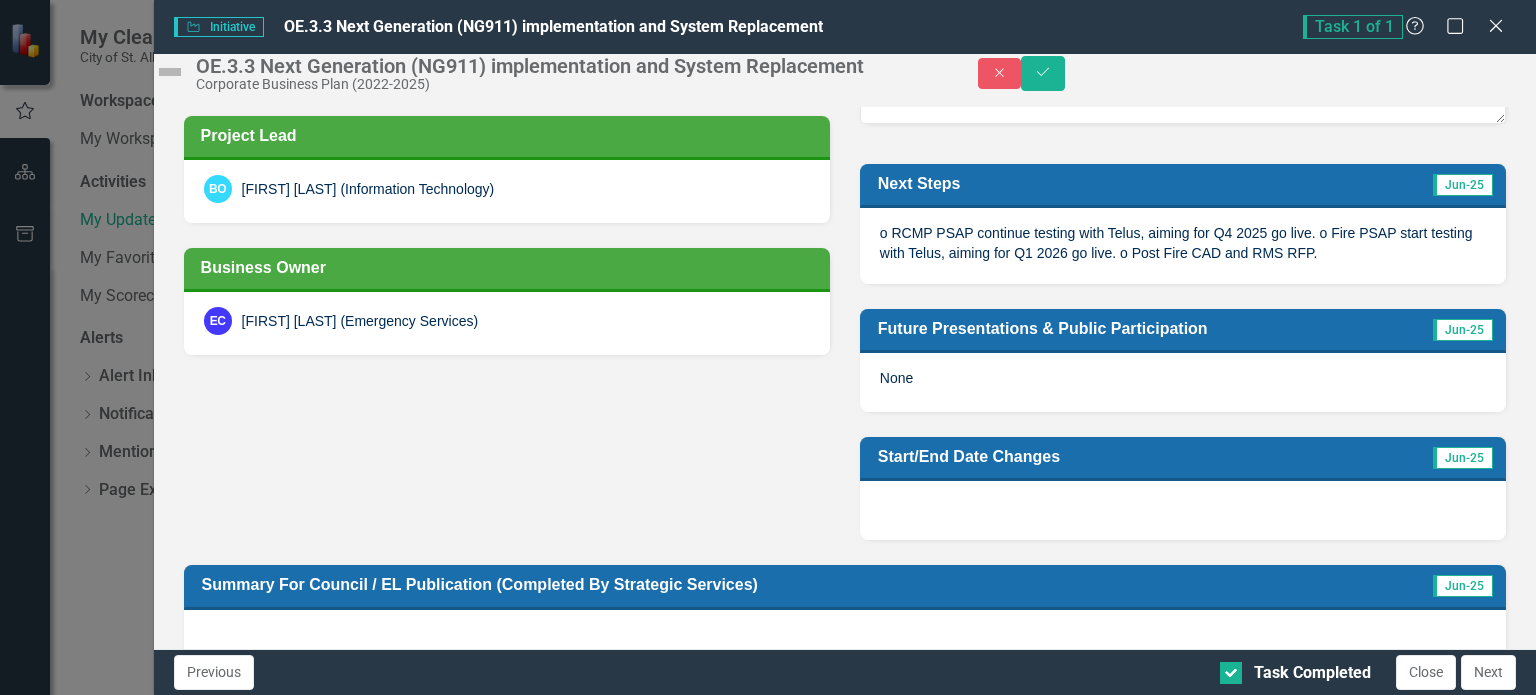 click on "o	RCMP PSAP continue testing with Telus, aiming for Q4 2025 go live.
o	Fire PSAP start testing with Telus, aiming for Q1 2026 go live.
o	Post Fire CAD and RMS RFP." at bounding box center [1183, 245] 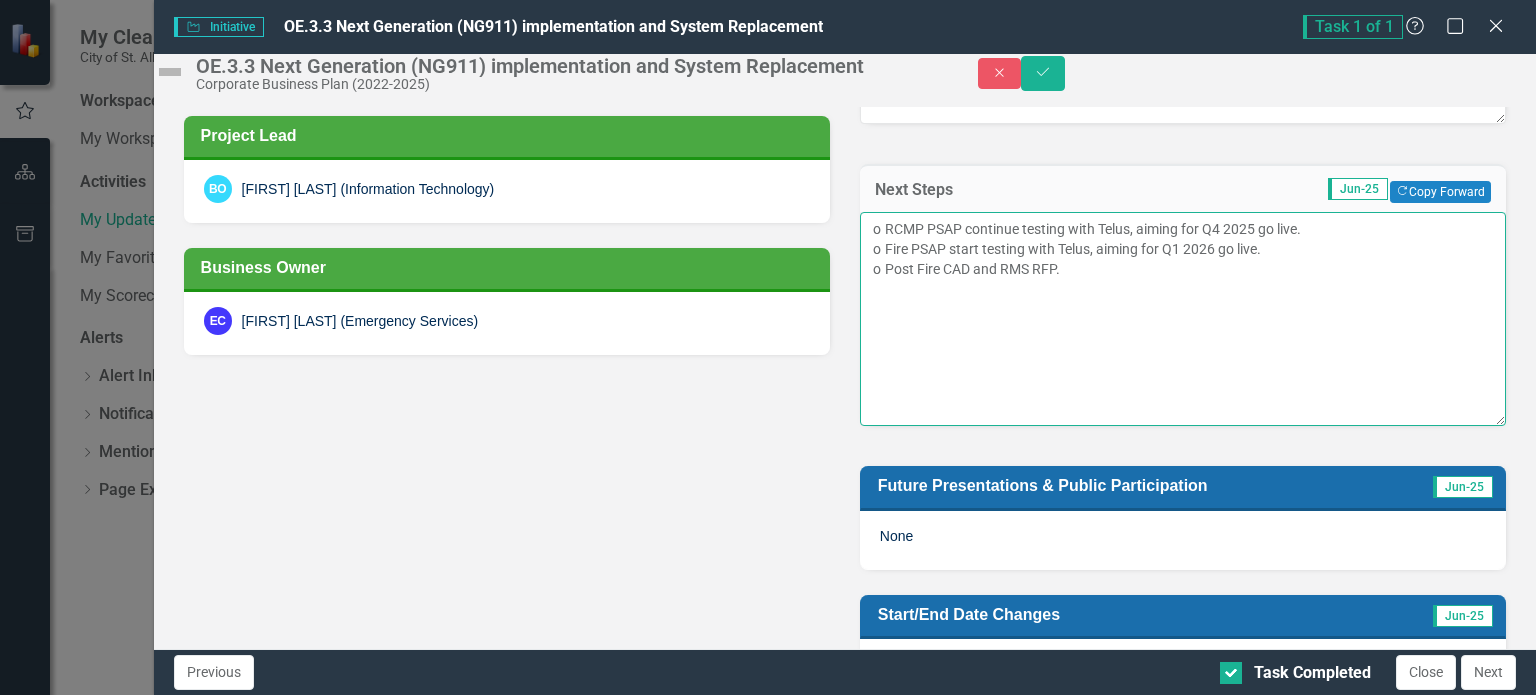 drag, startPoint x: 1104, startPoint y: 447, endPoint x: 877, endPoint y: 397, distance: 232.44139 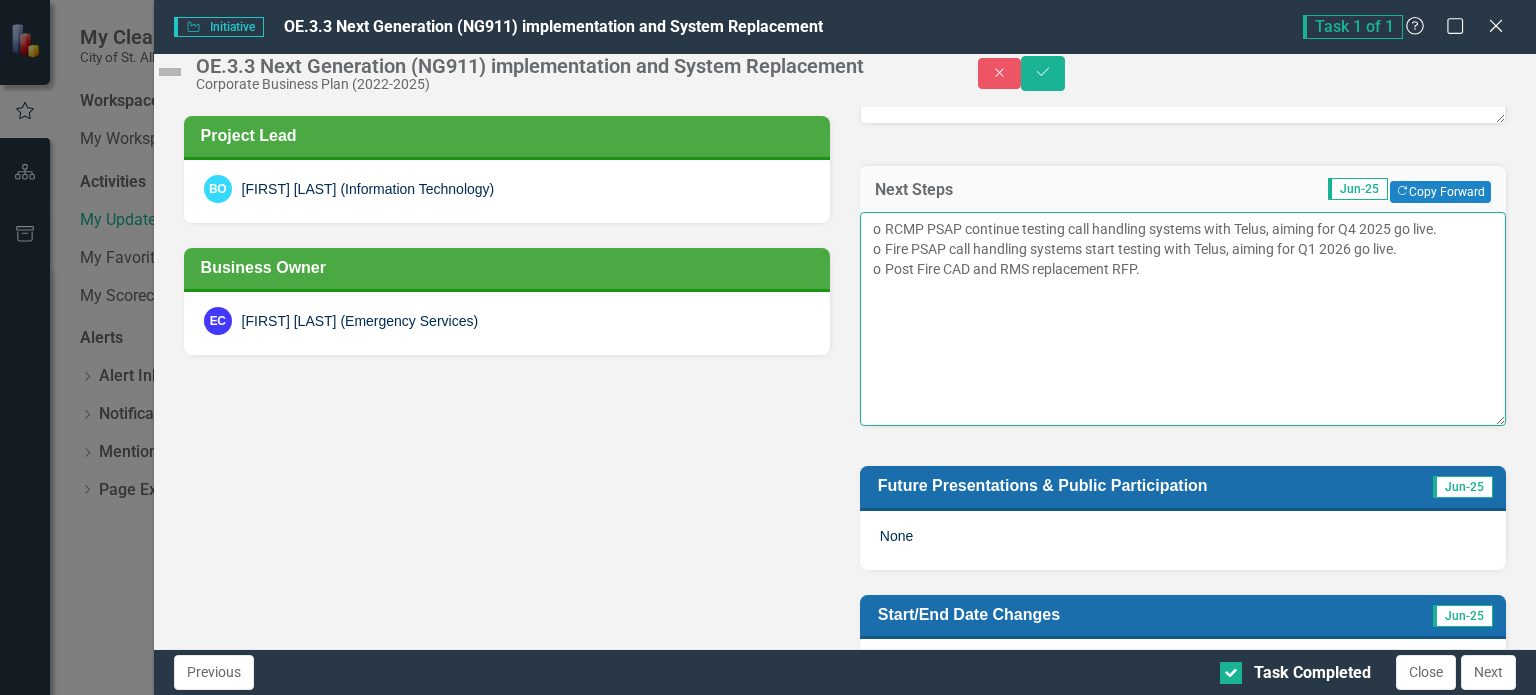 type on "o	RCMP PSAP continue testing call handling systems with Telus, aiming for Q4 2025 go live.
o	Fire PSAP call handling systems start testing with Telus, aiming for Q1 2026 go live.
o	Post Fire CAD and RMS replacement RFP." 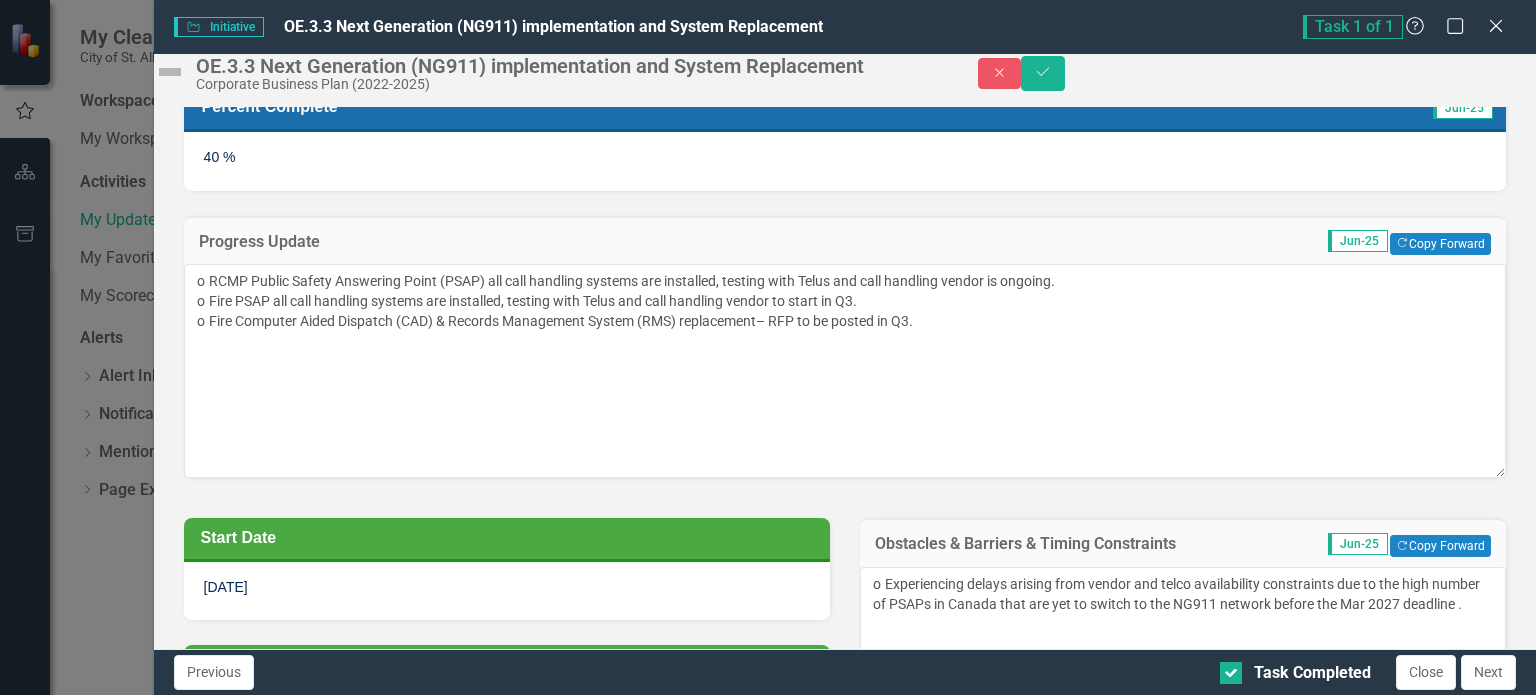 scroll, scrollTop: 0, scrollLeft: 0, axis: both 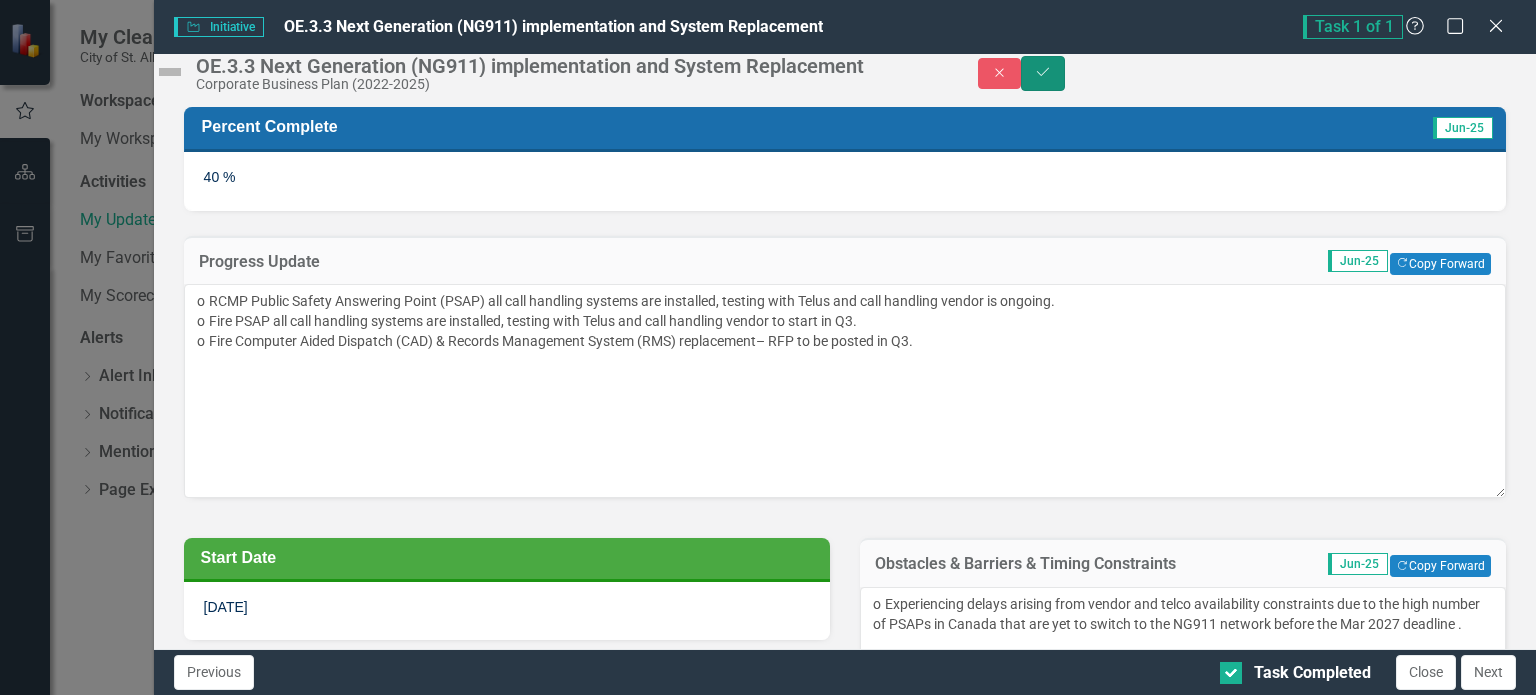 click on "Save" at bounding box center [1043, 73] 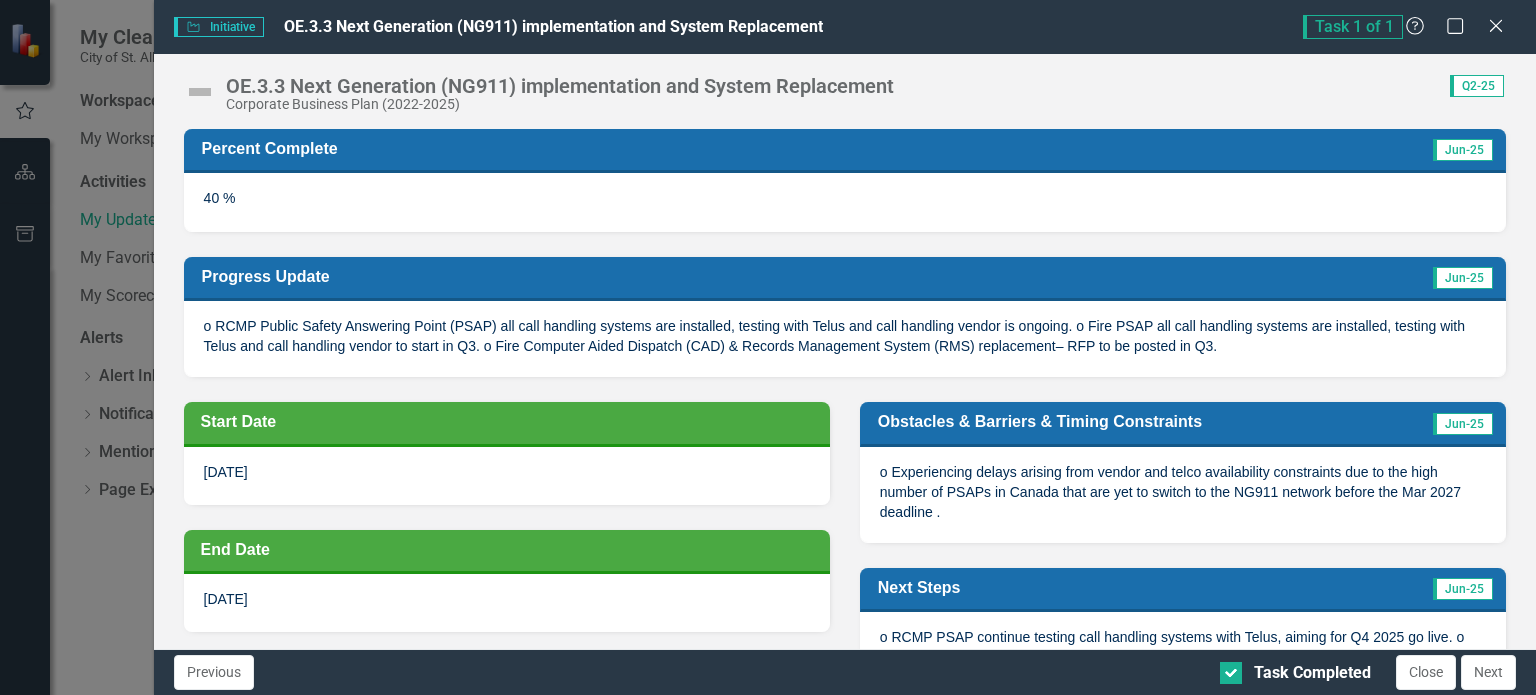 click on "OE.3.3 Next Generation (NG911) implementation and System Replacement Corporate Business Plan ([YEAR]-[YEAR]) Score: 0.00 Q2-[YEAR] Completed" at bounding box center [845, 84] 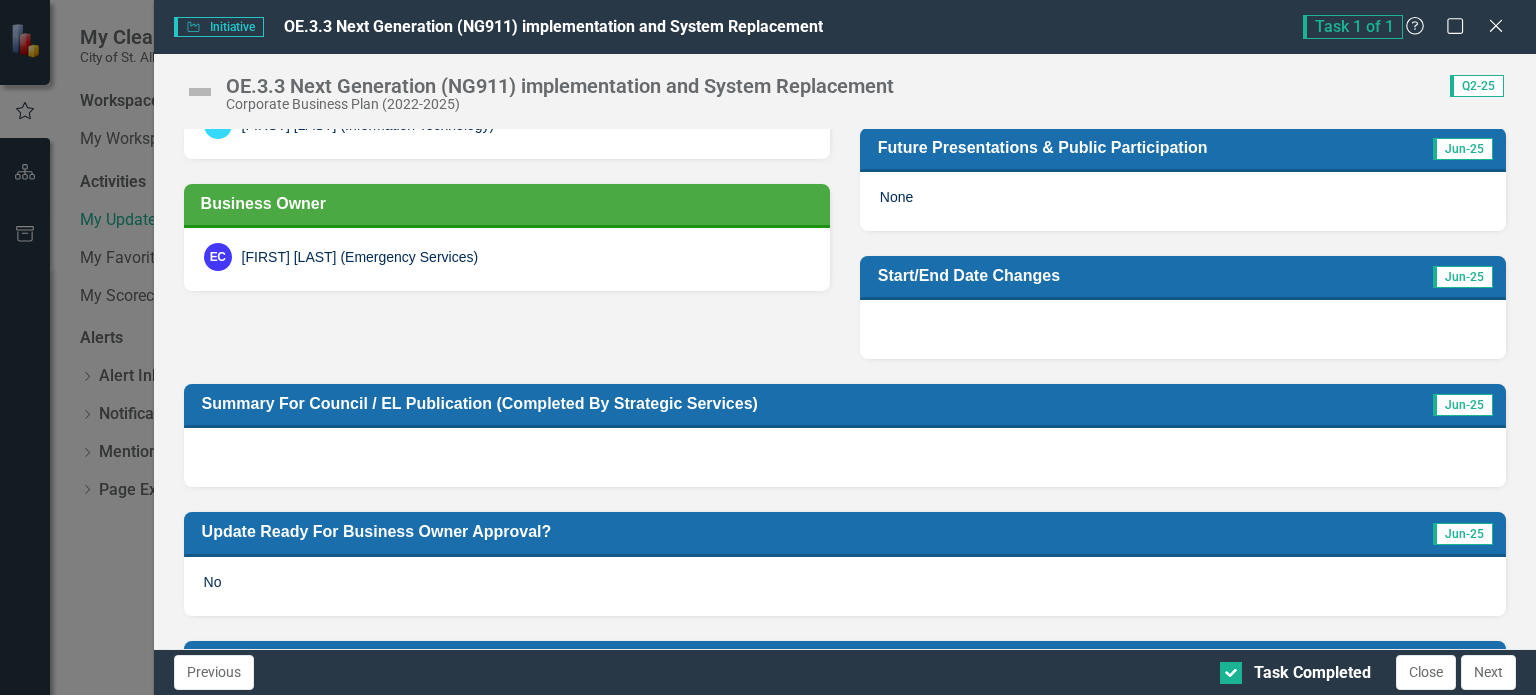 scroll, scrollTop: 712, scrollLeft: 0, axis: vertical 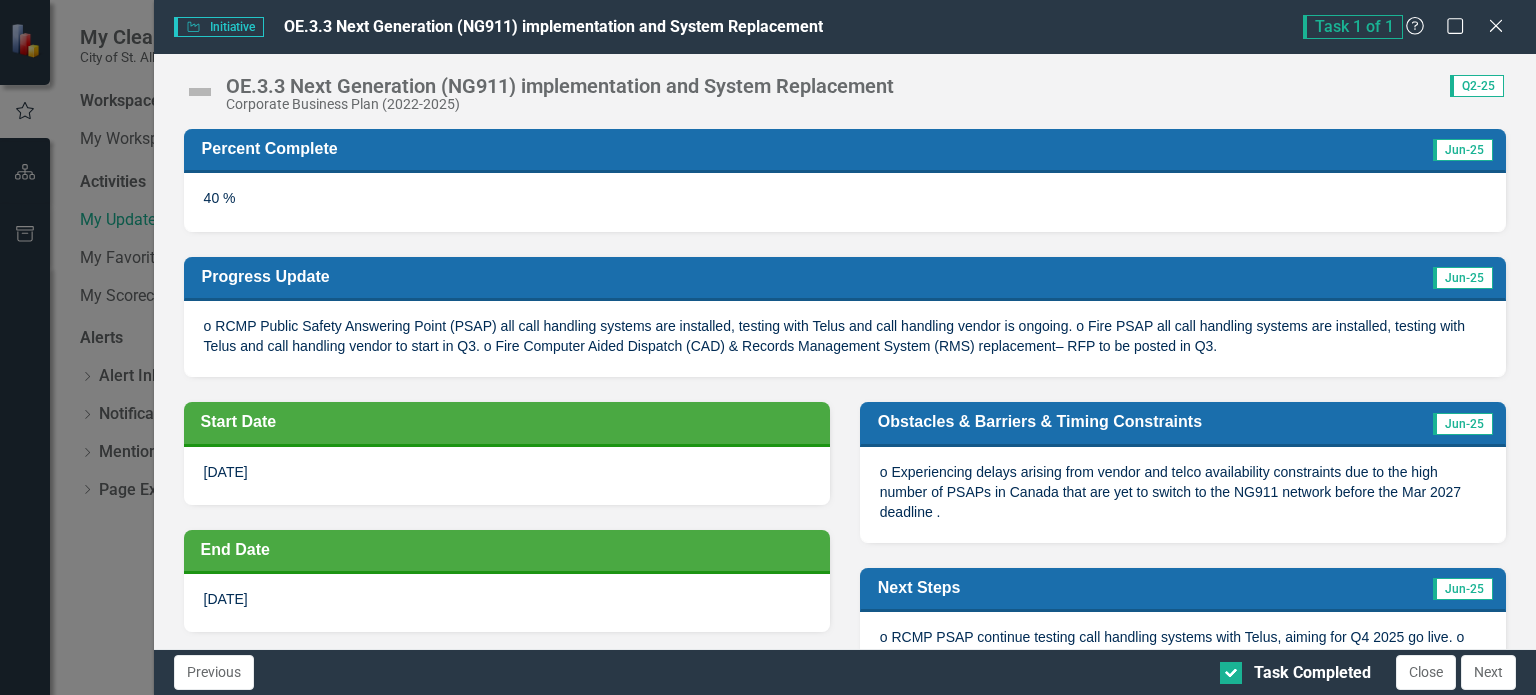 click on "Initiative" at bounding box center [193, 27] 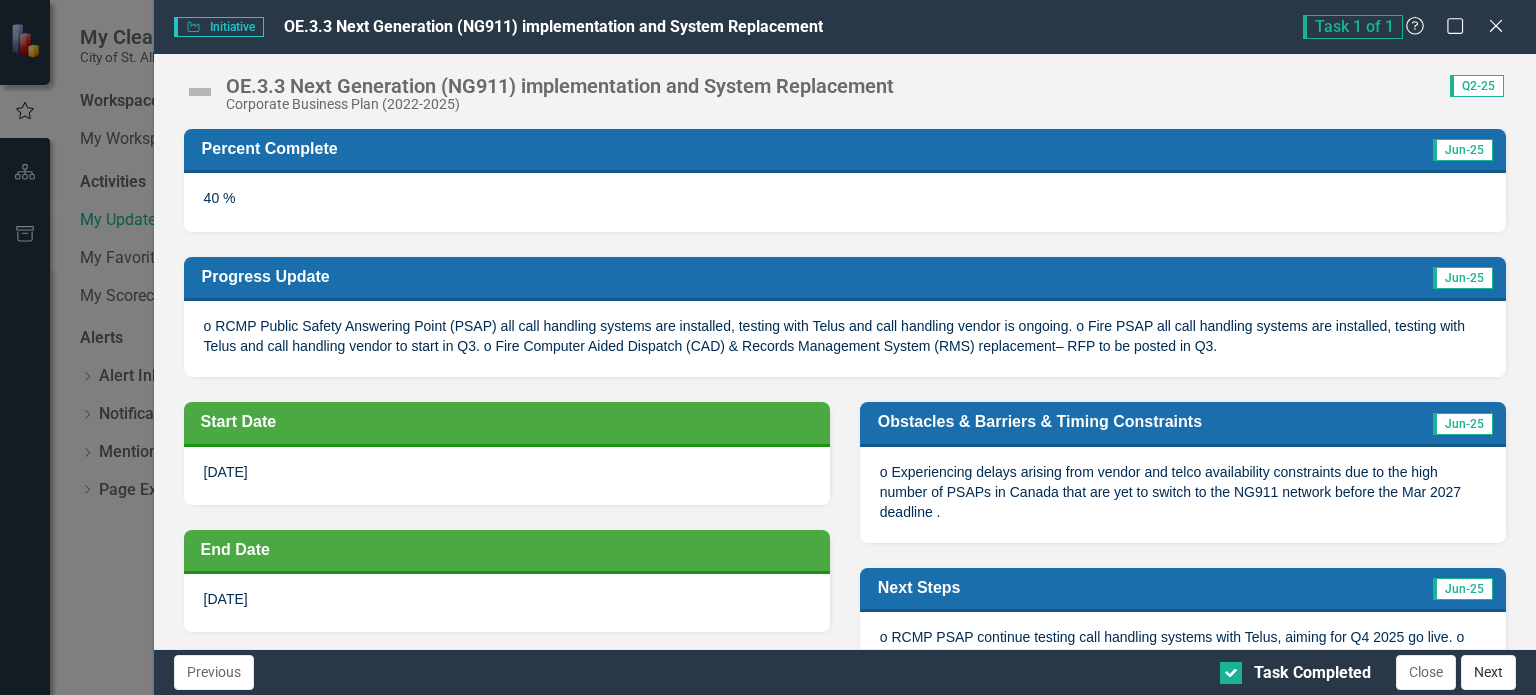 click on "Next" at bounding box center [1488, 672] 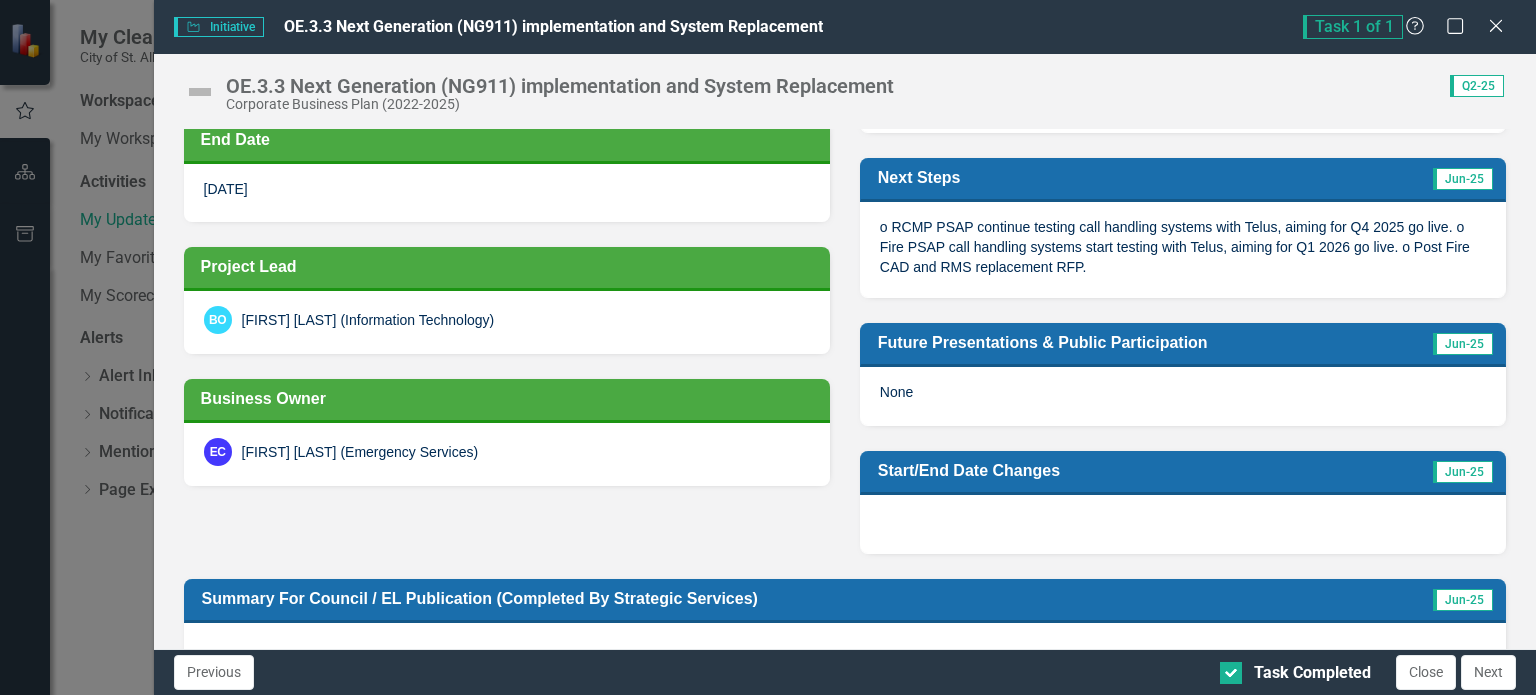 scroll, scrollTop: 712, scrollLeft: 0, axis: vertical 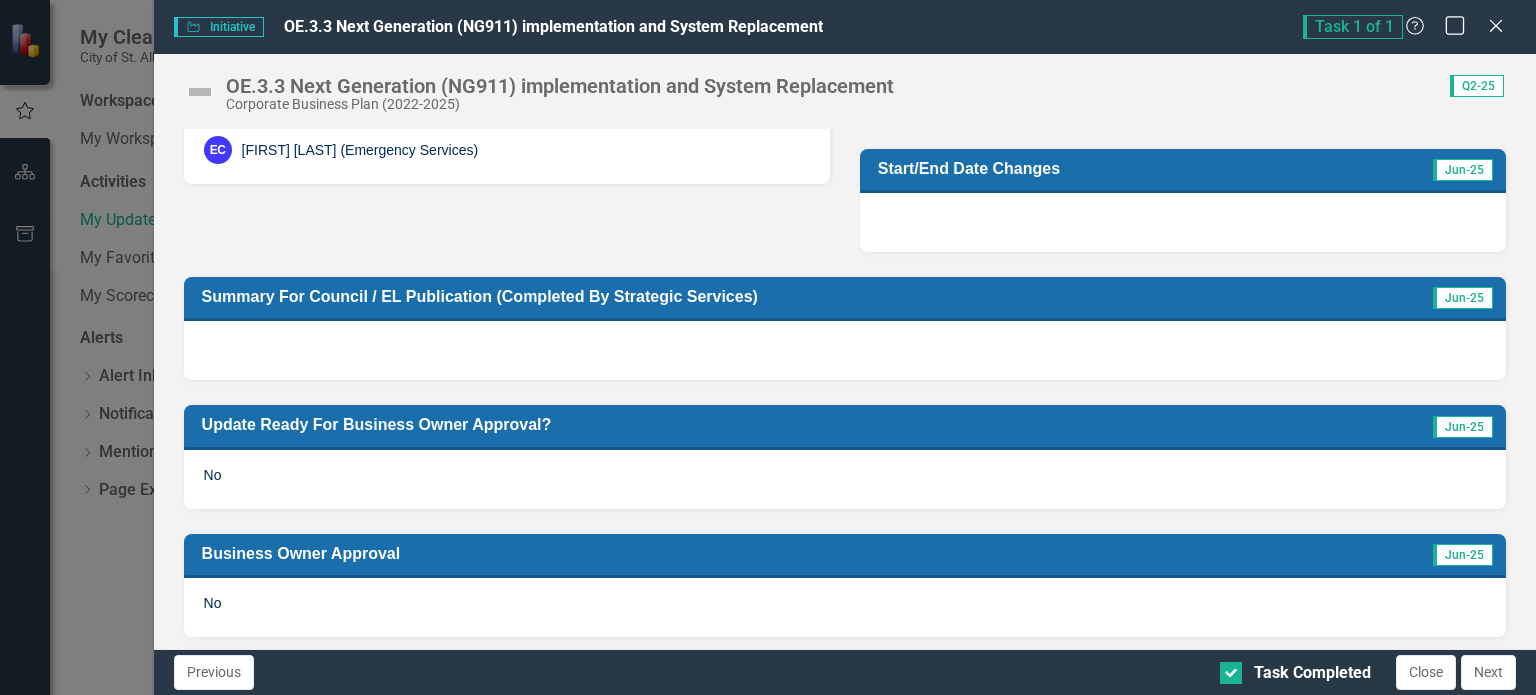 click on "Maximize" at bounding box center (1455, 25) 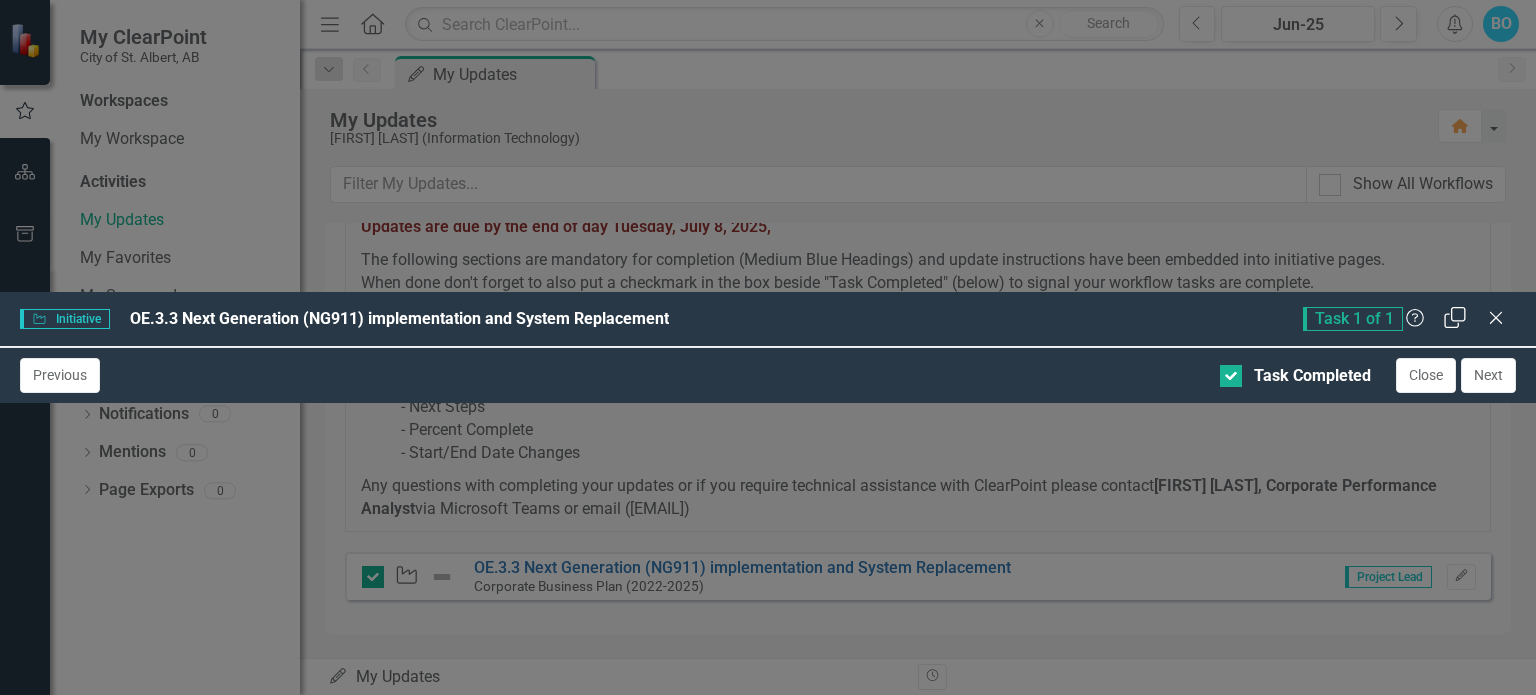scroll, scrollTop: 692, scrollLeft: 0, axis: vertical 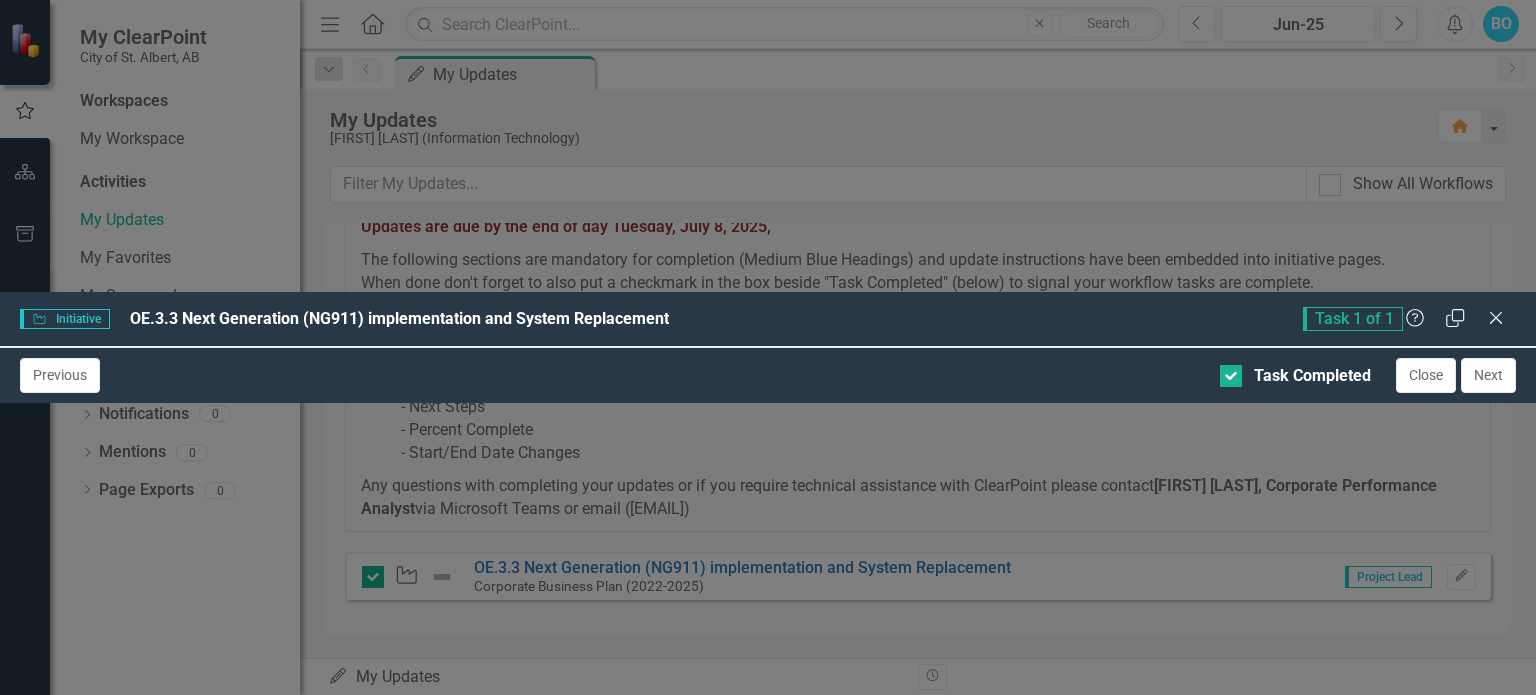 click at bounding box center (46, 384) 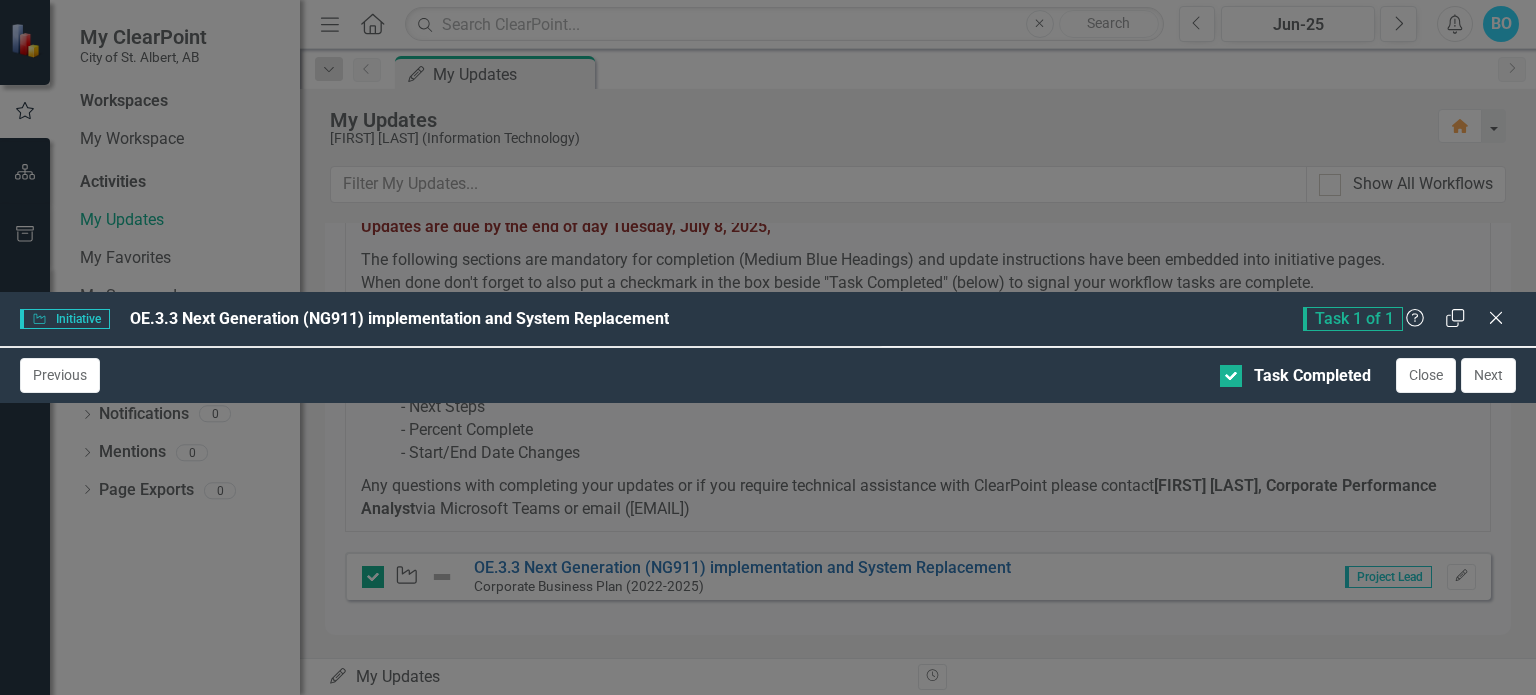 click at bounding box center [42, 376] 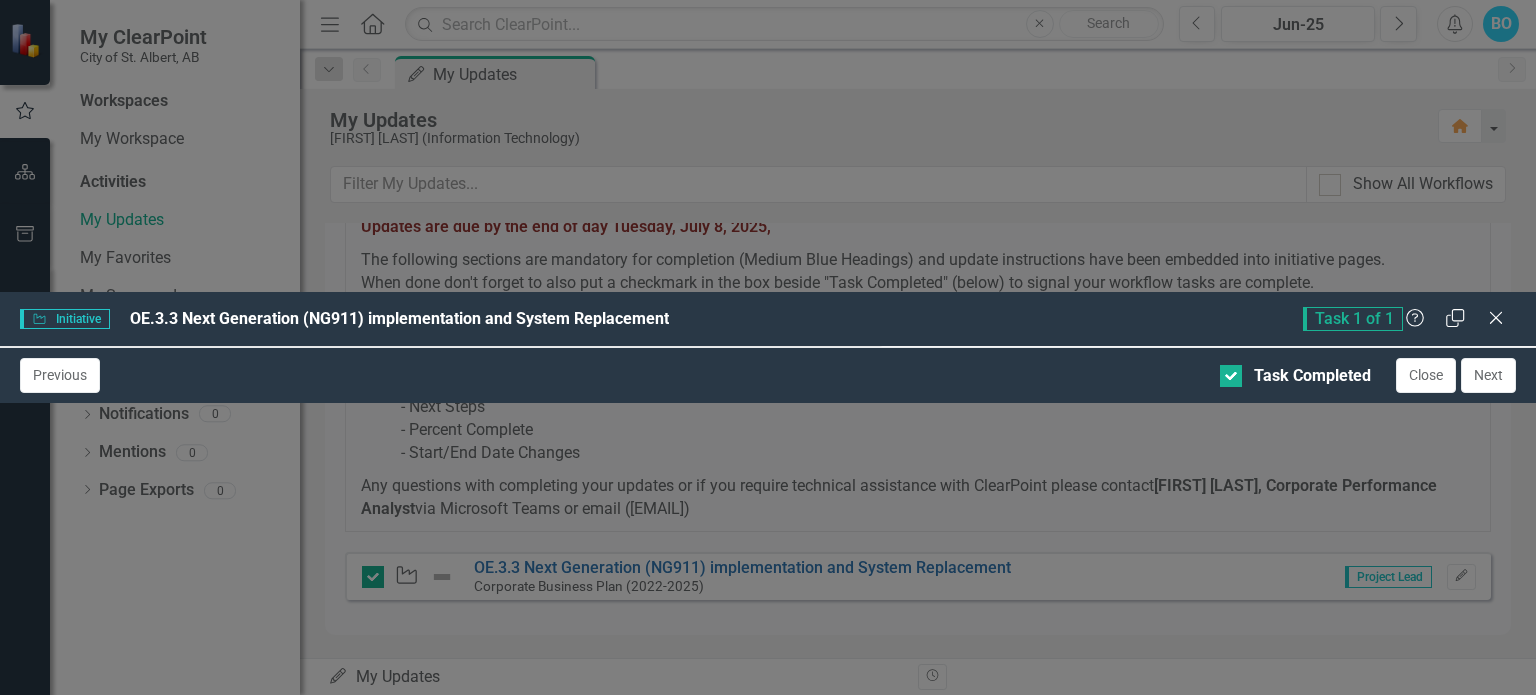 click on "On Track" at bounding box center [768, 1088] 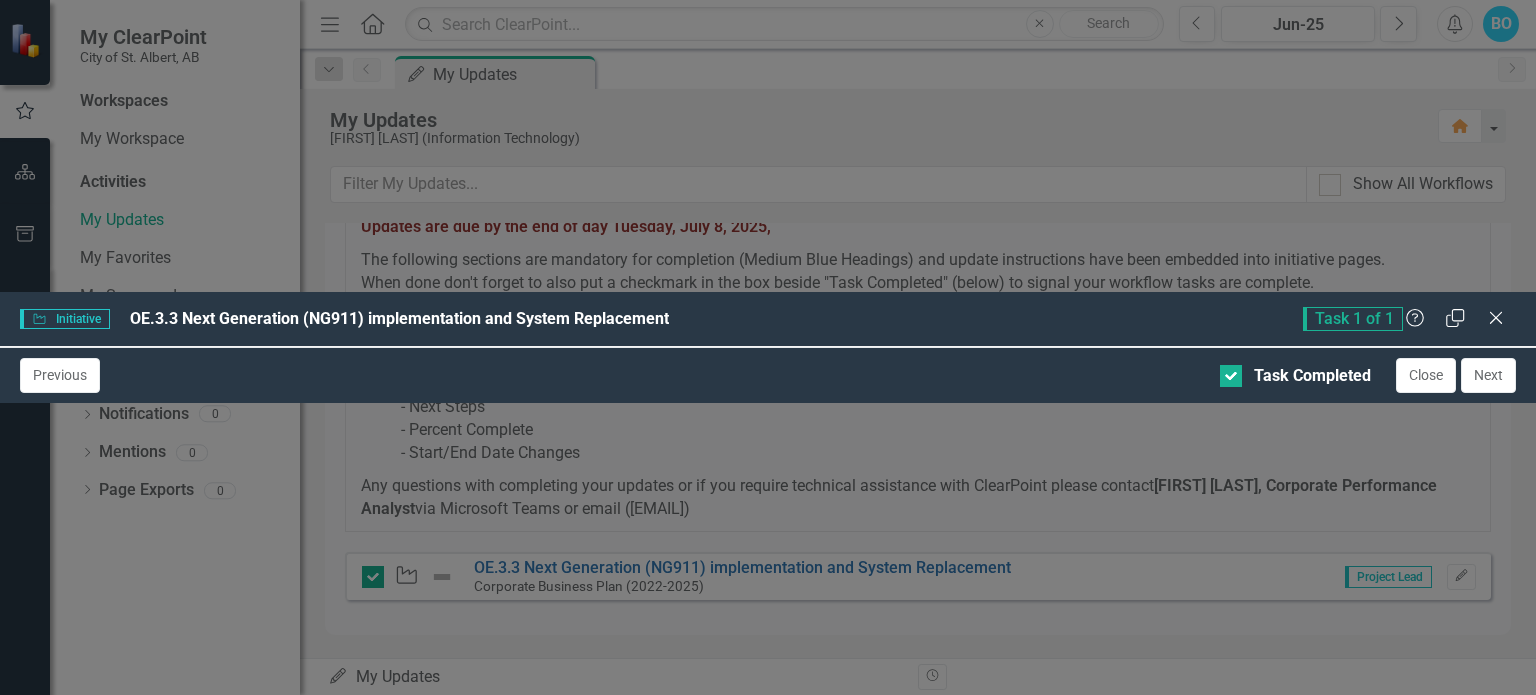 scroll, scrollTop: 20, scrollLeft: 0, axis: vertical 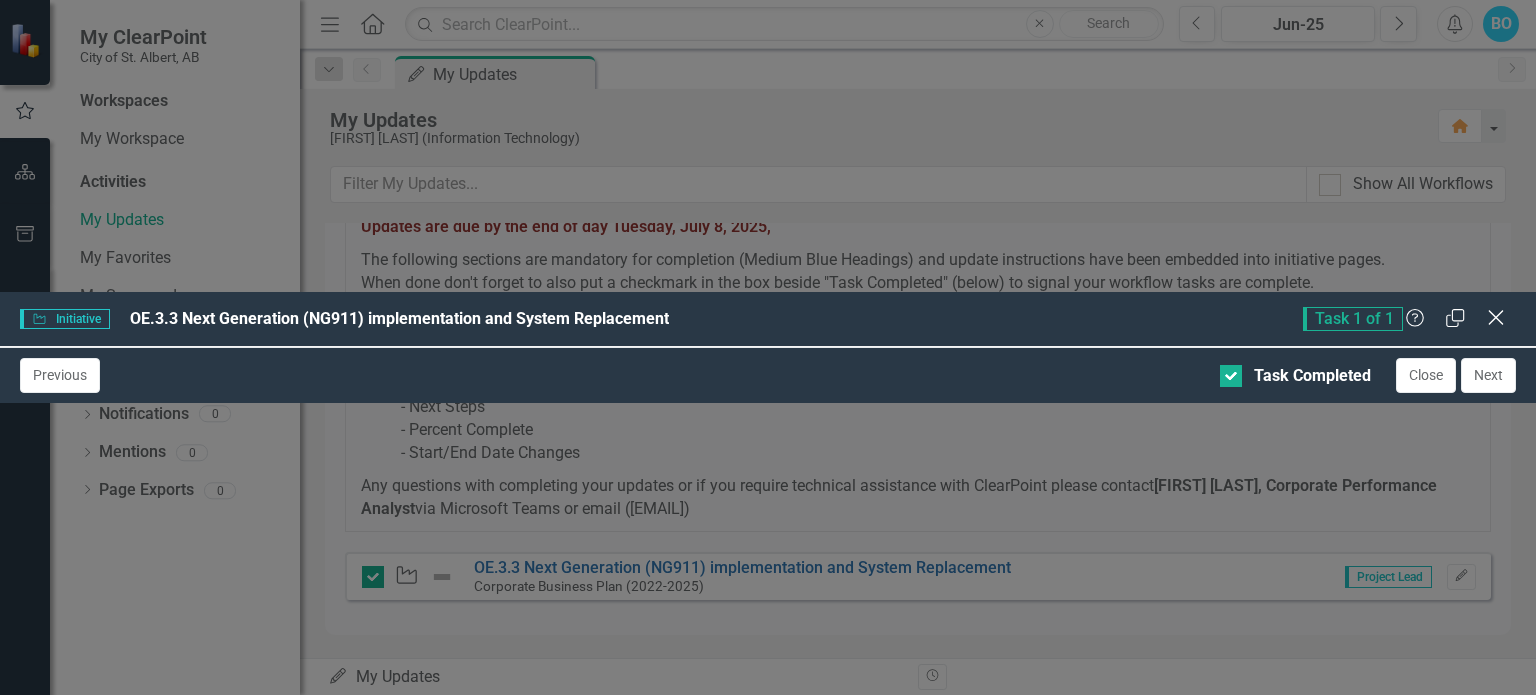 click on "Close" at bounding box center (1495, 319) 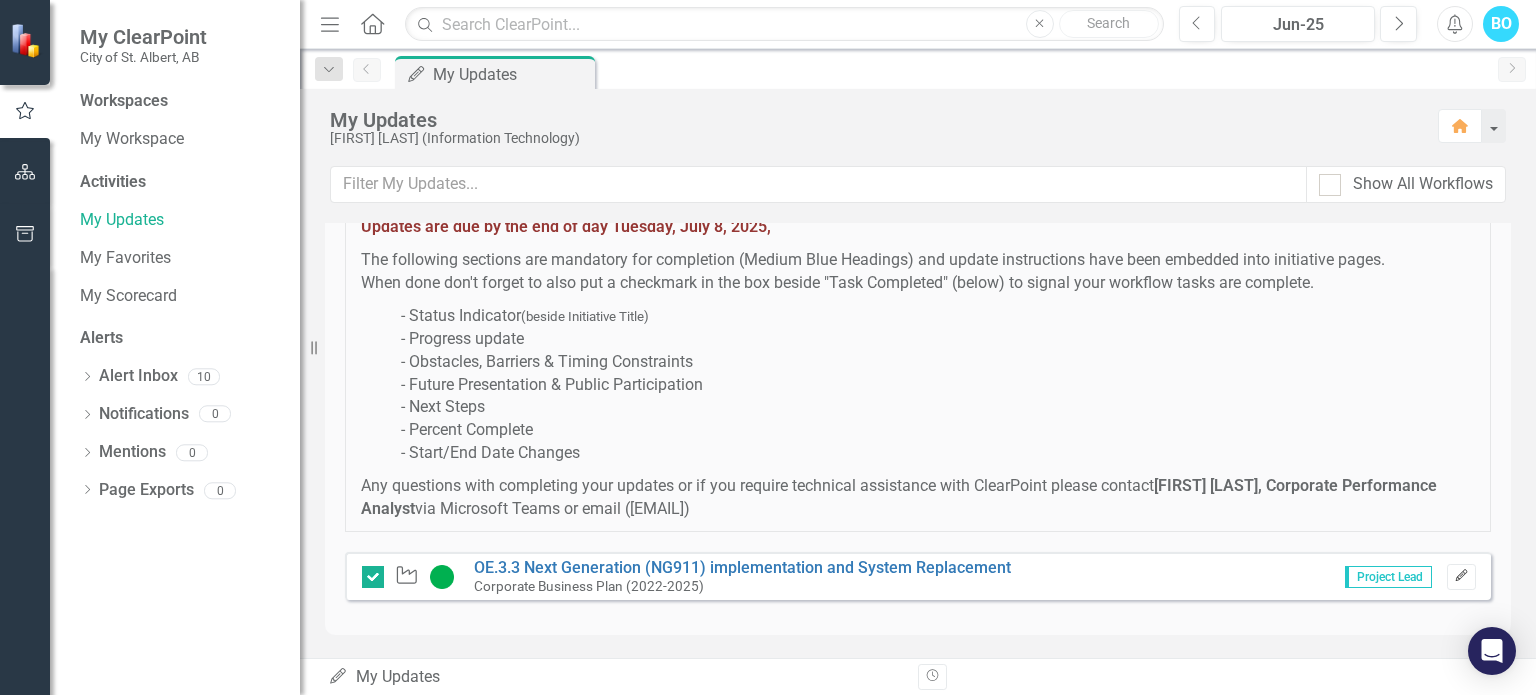 click on "Edit" at bounding box center (1461, 577) 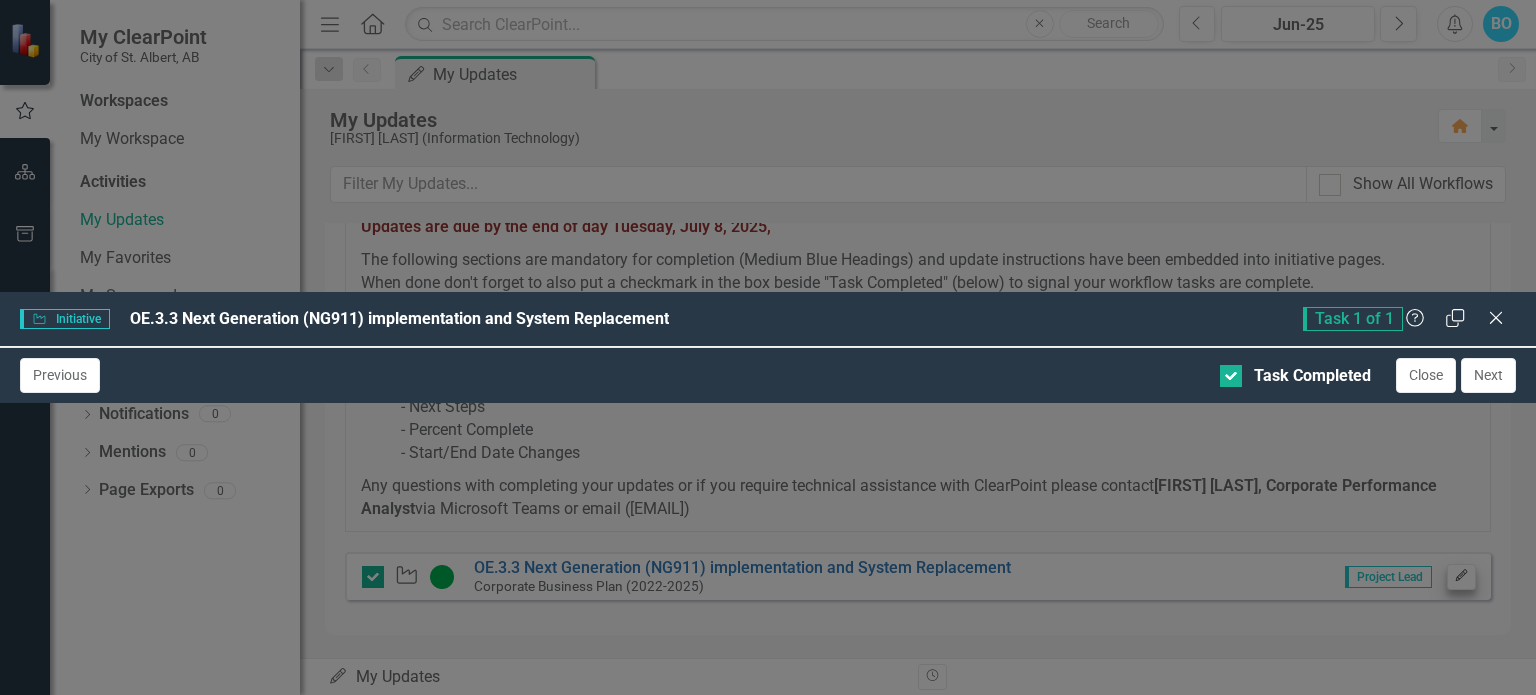 click on "Initiative Initiative OE.3.3 Next Generation (NG911) implementation and System Replacement Task 1 of 1 Help Restore Close OE.3.3 Next Generation (NG911) implementation and System Replacement Corporate Business Plan ([YEAR]-[YEAR]) Score: 0.00 Q2-[YEAR] Completed  Percent Complete Jun-[YEAR] [PERCENT] % Progress Update Jun-[YEAR] o	RCMP Public Safety Answering Point (PSAP) all call handling systems are installed, testing with Telus and call handling vendor is ongoing.
o	Fire PSAP all call handling systems are installed, testing with Telus and call handling vendor to start in Q3.
o	Fire Computer Aided Dispatch (CAD) & Records Management System (RMS) replacement– RFP to be posted in Q3.
Start Date [DATE] End Date [DATE] Project Lead BO [FIRST] [LAST] (Information Technology) Business Owner EC [FIRST] [LAST] (Emergency Services) Obstacles & Barriers & Timing Constraints Jun-[YEAR] Next Steps Jun-[YEAR] Future Presentations & Public Participation Jun-[YEAR] None Start/End Date Changes Jun-[YEAR] Jun-[YEAR] Update Ready for Business Owner Approval? No No" at bounding box center [768, 347] 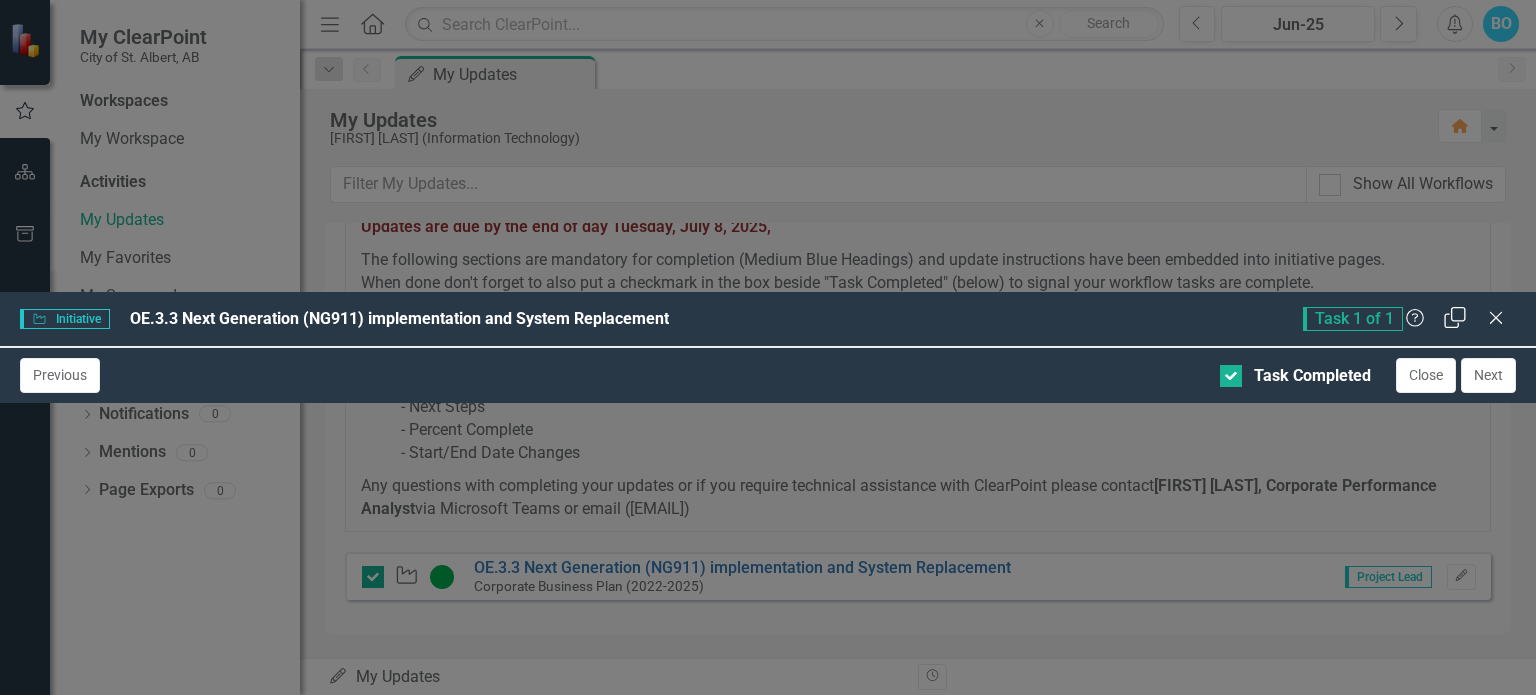 click on "Restore" at bounding box center [1455, 317] 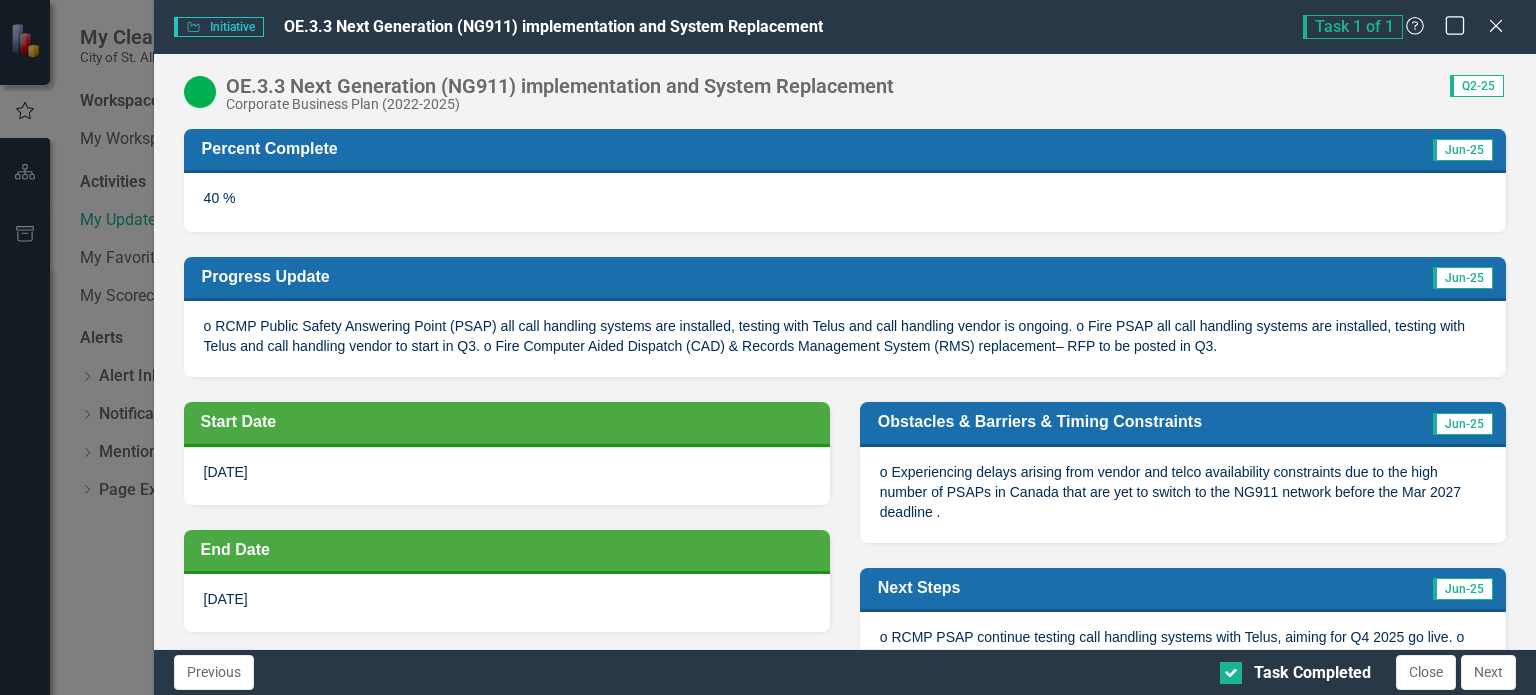 click on "Maximize" at bounding box center [1455, 25] 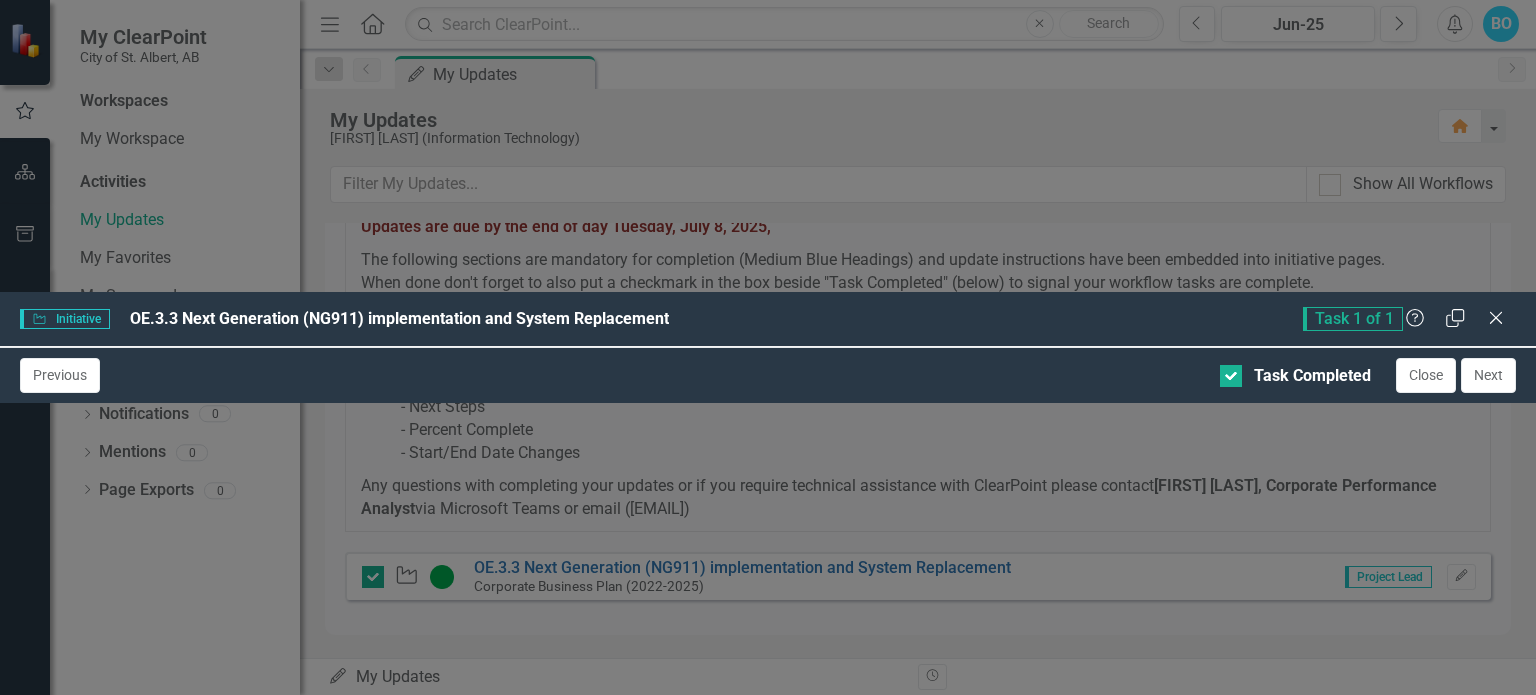 click at bounding box center (46, 384) 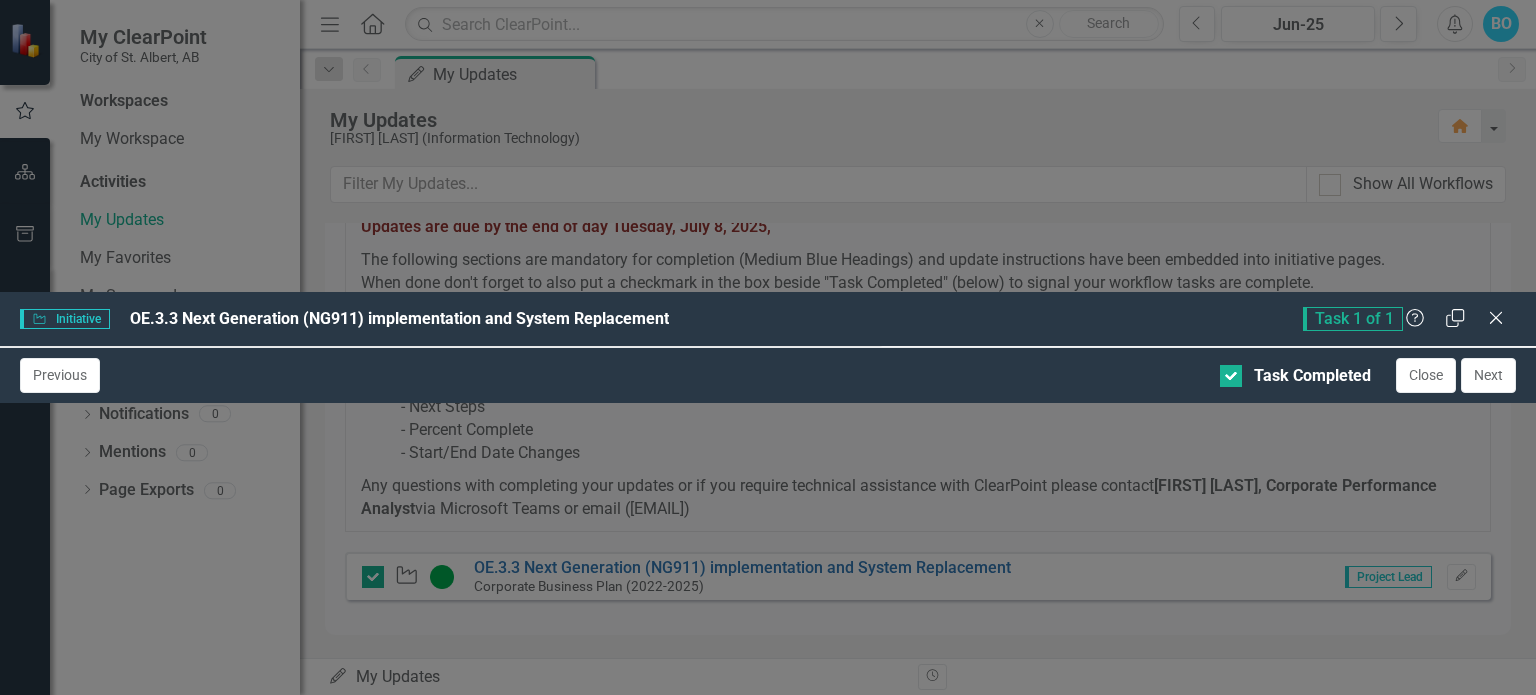 click on "Expand" at bounding box center [5, 404] 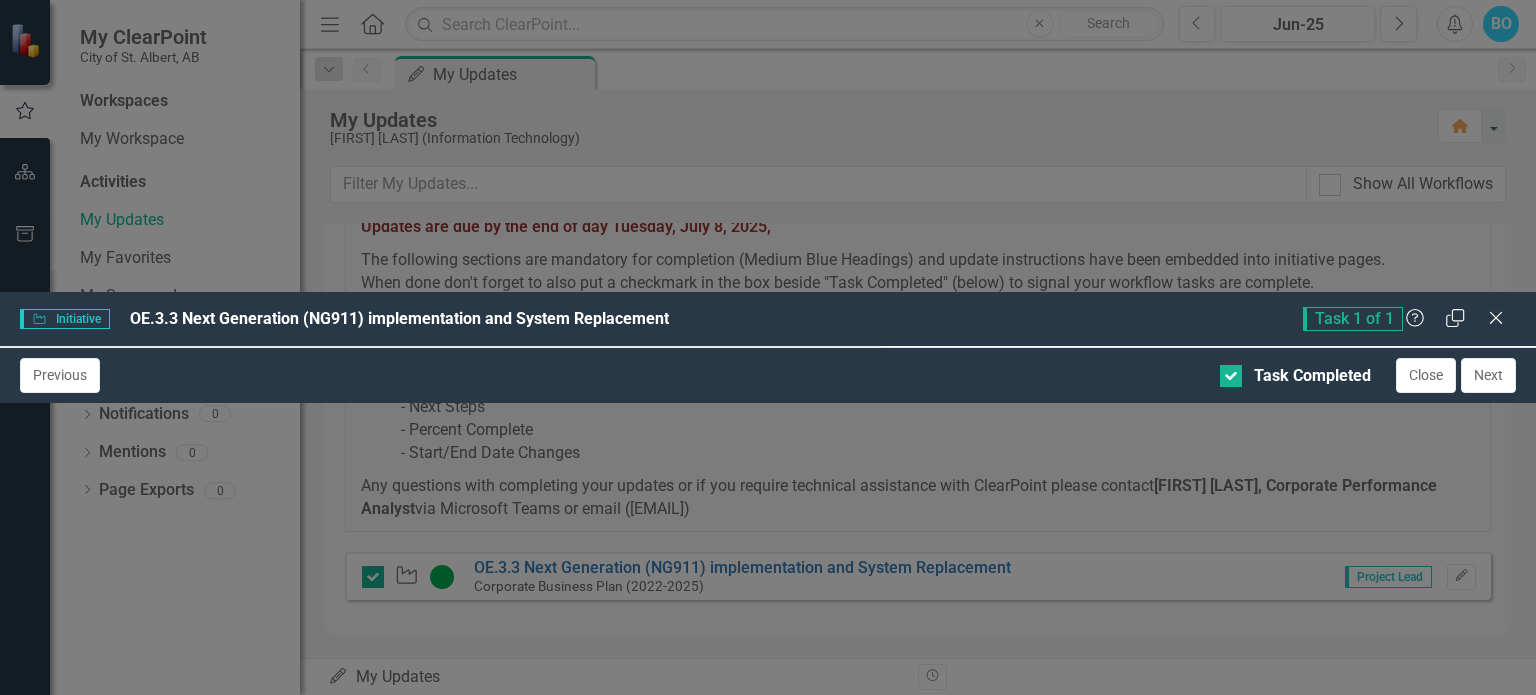 click on "Delayed" at bounding box center (768, 1263) 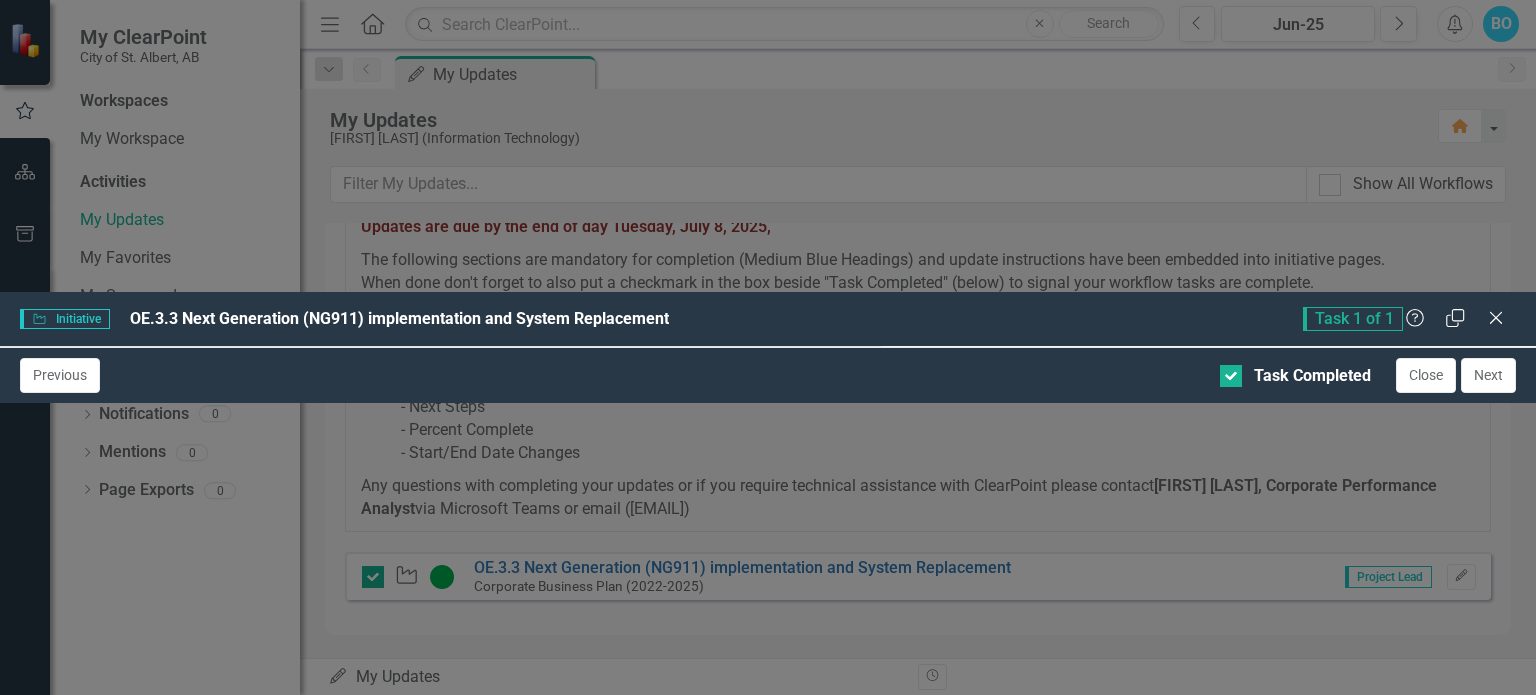 scroll, scrollTop: 221, scrollLeft: 0, axis: vertical 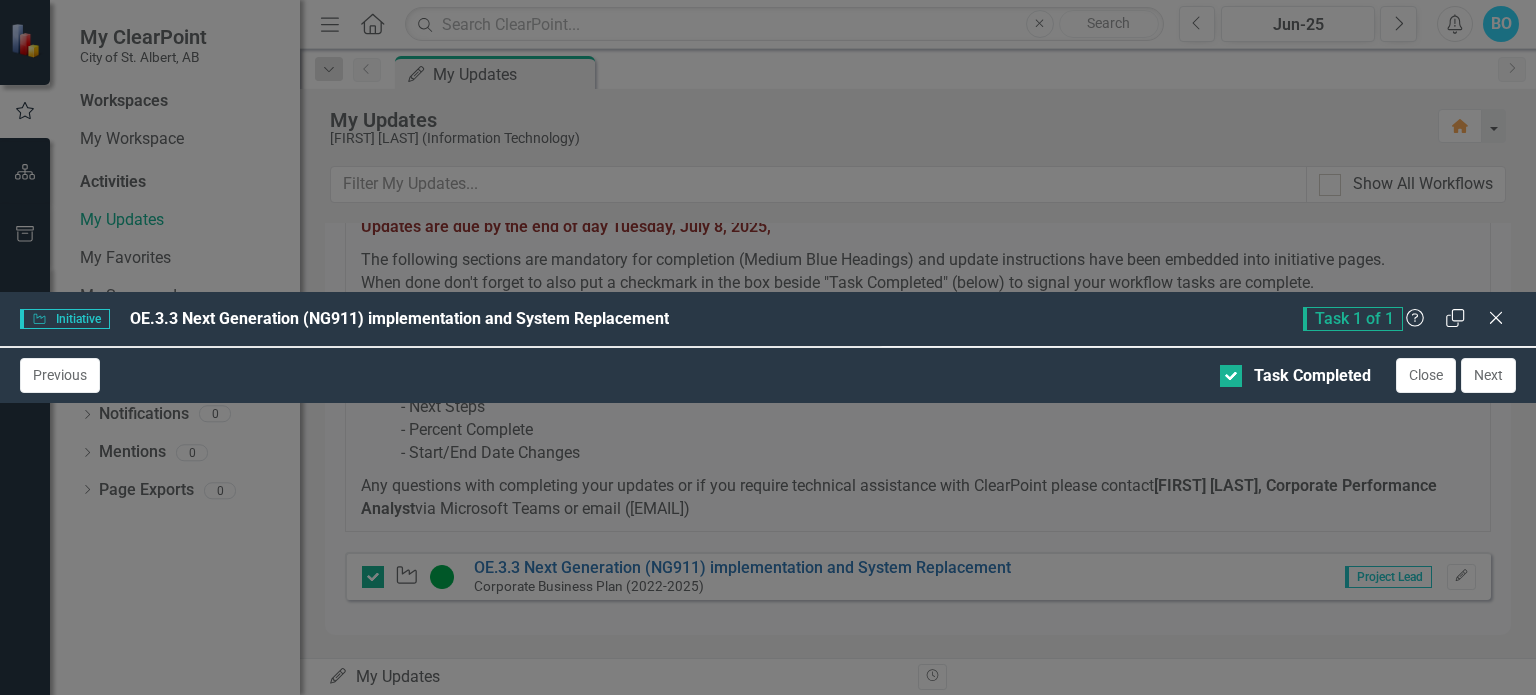 click on "Save" at bounding box center [979, 380] 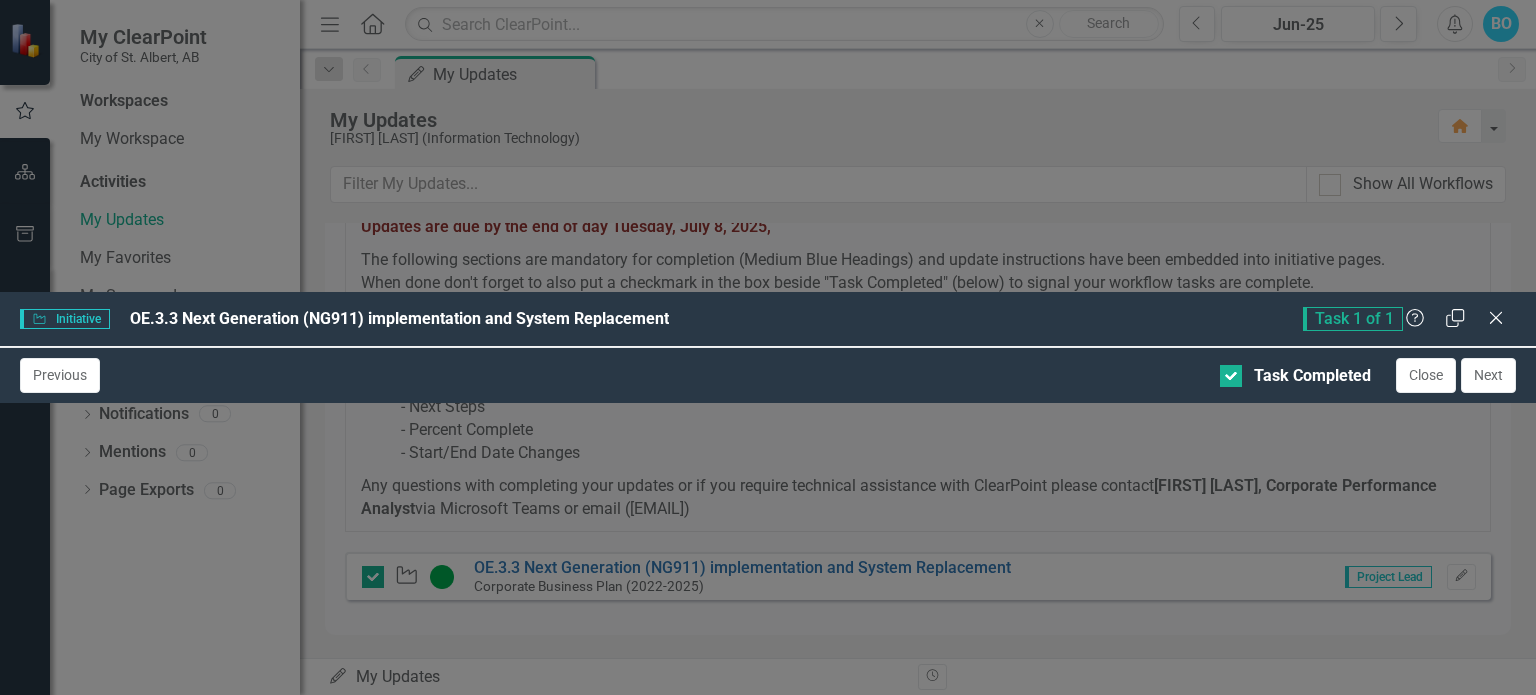 scroll, scrollTop: 74, scrollLeft: 0, axis: vertical 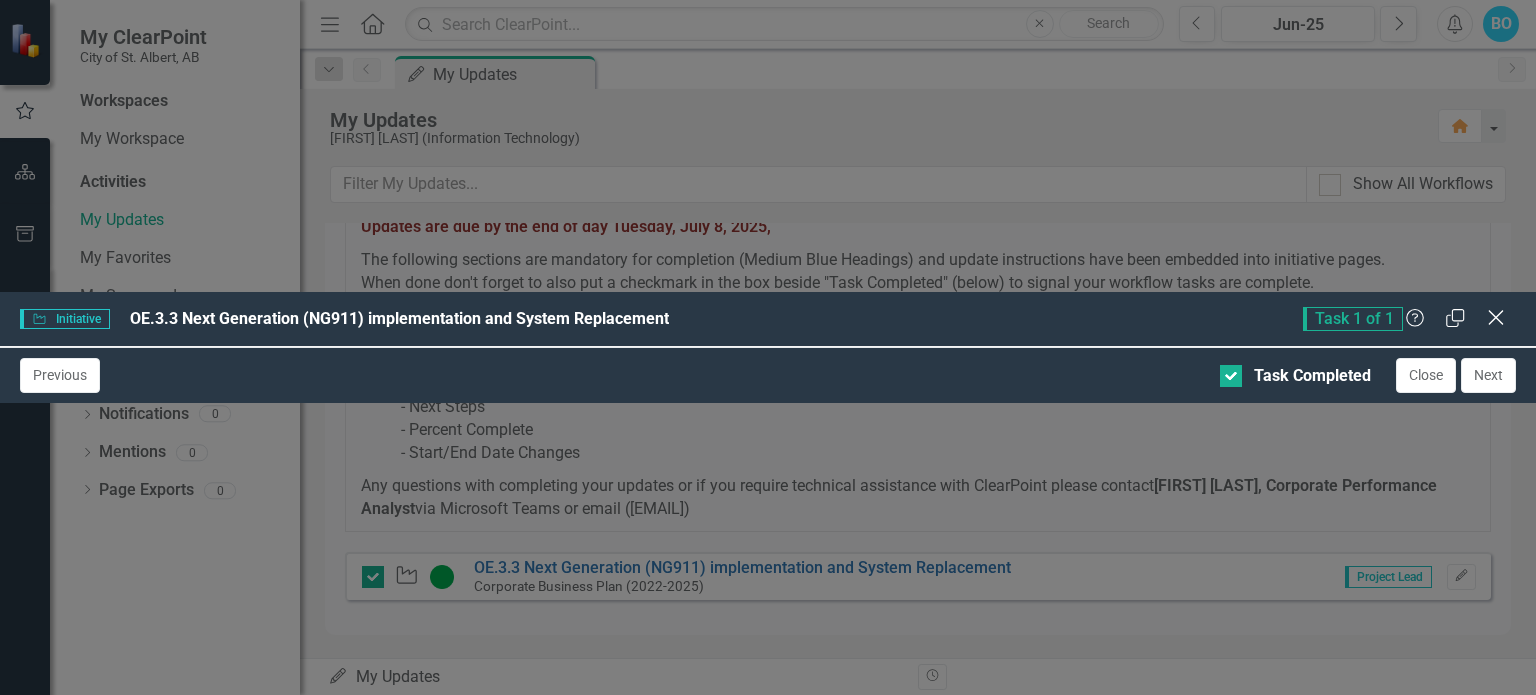 click on "Close" at bounding box center (1495, 317) 